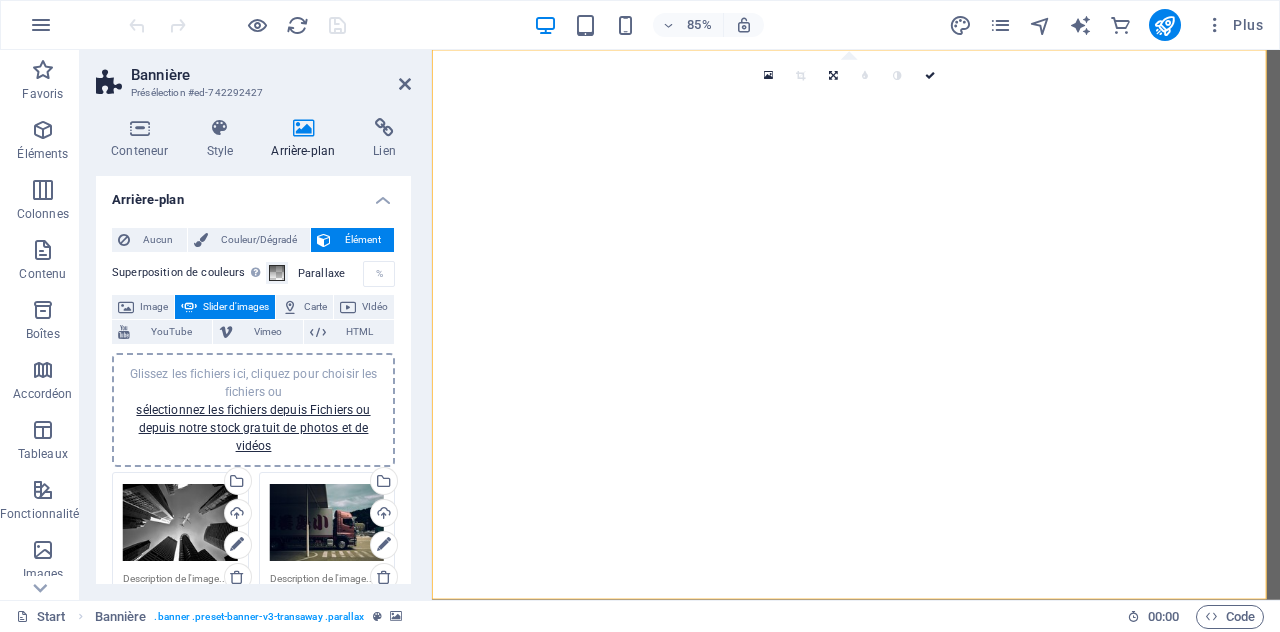 select on "ms" 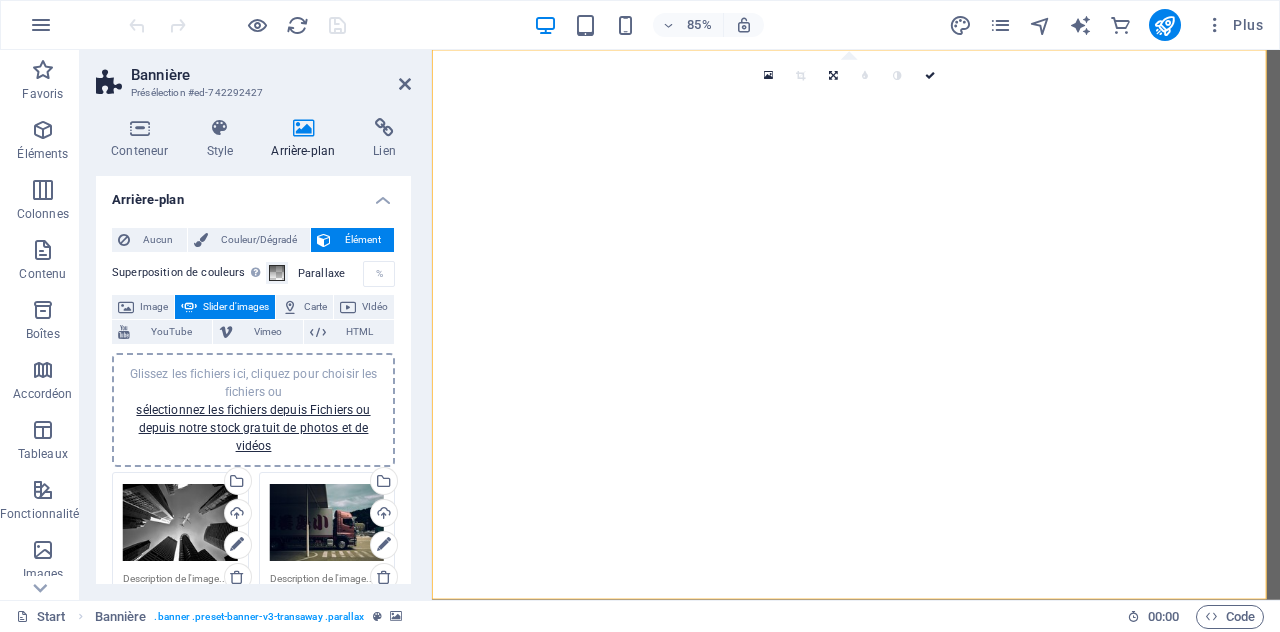 select on "s" 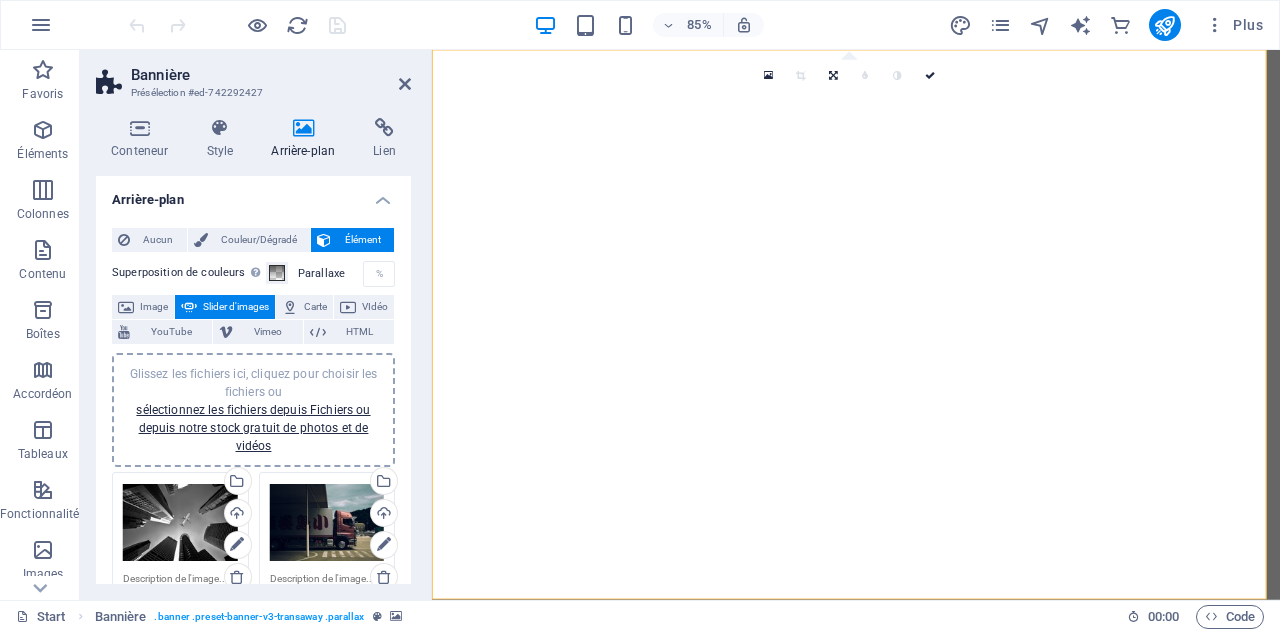 select on "ondemand" 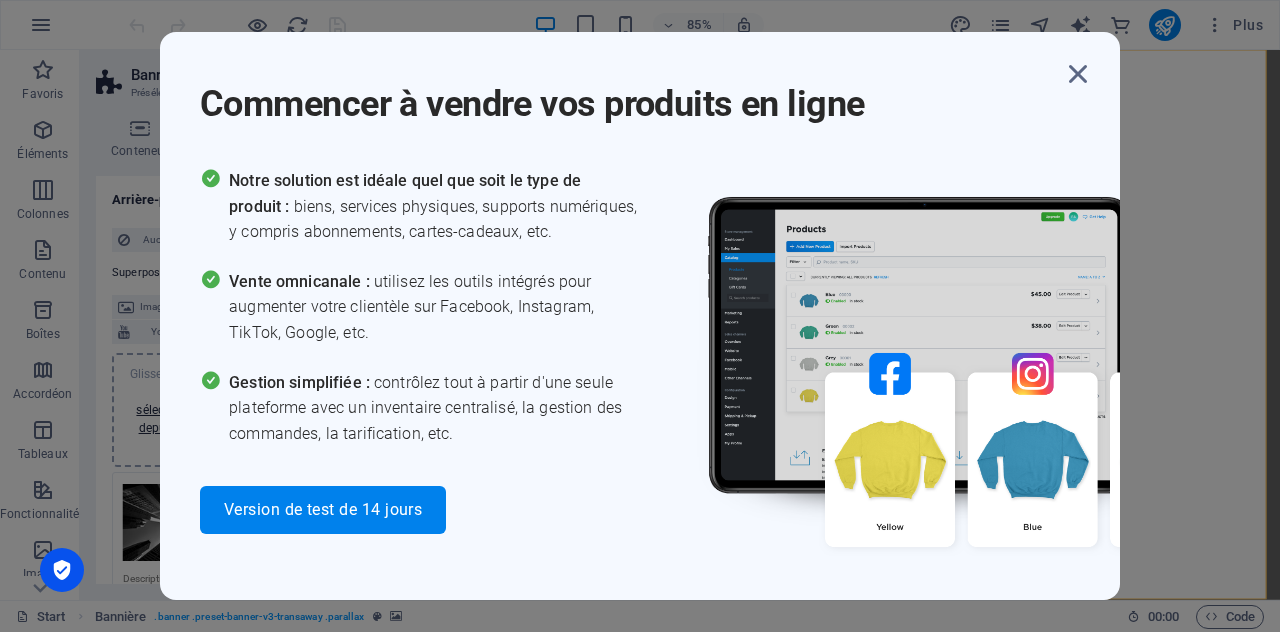 scroll, scrollTop: 0, scrollLeft: 0, axis: both 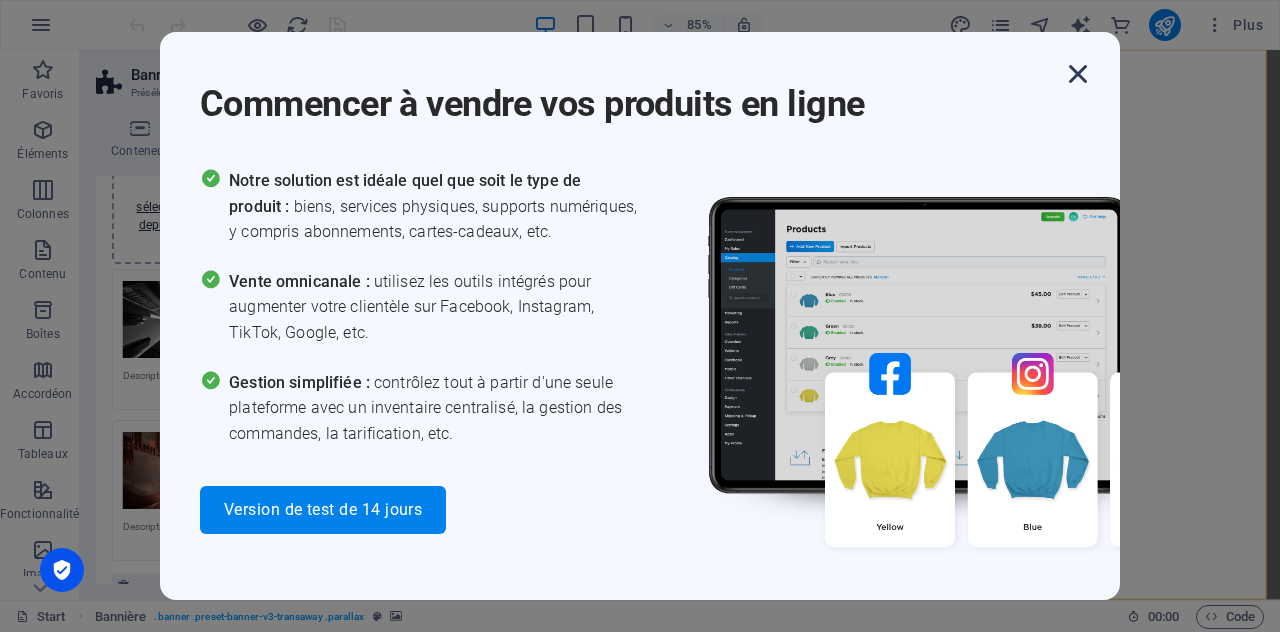 drag, startPoint x: 1088, startPoint y: 80, endPoint x: 1079, endPoint y: 59, distance: 22.847319 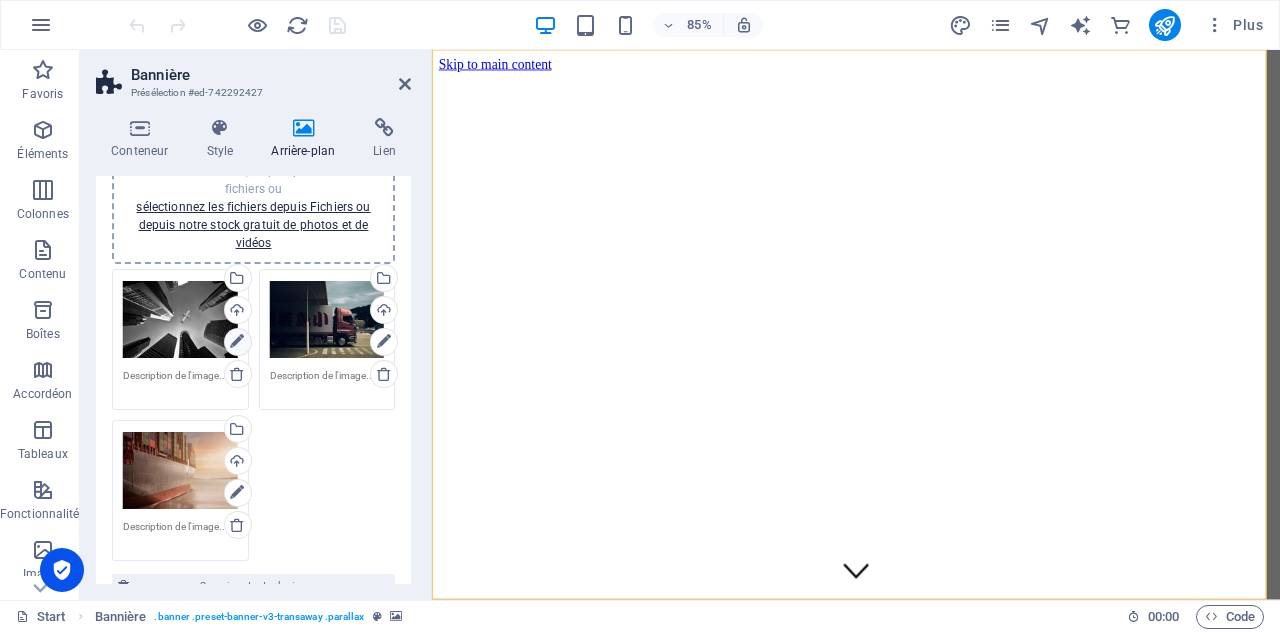click at bounding box center [237, 342] 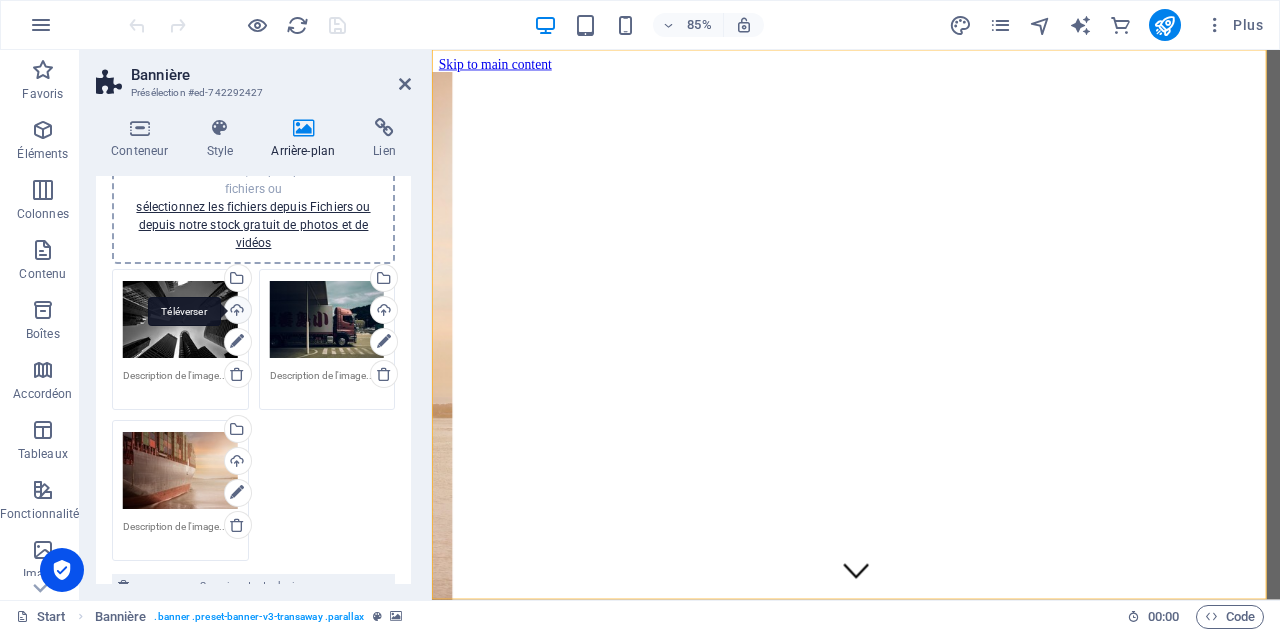 click on "Téléverser" at bounding box center [236, 312] 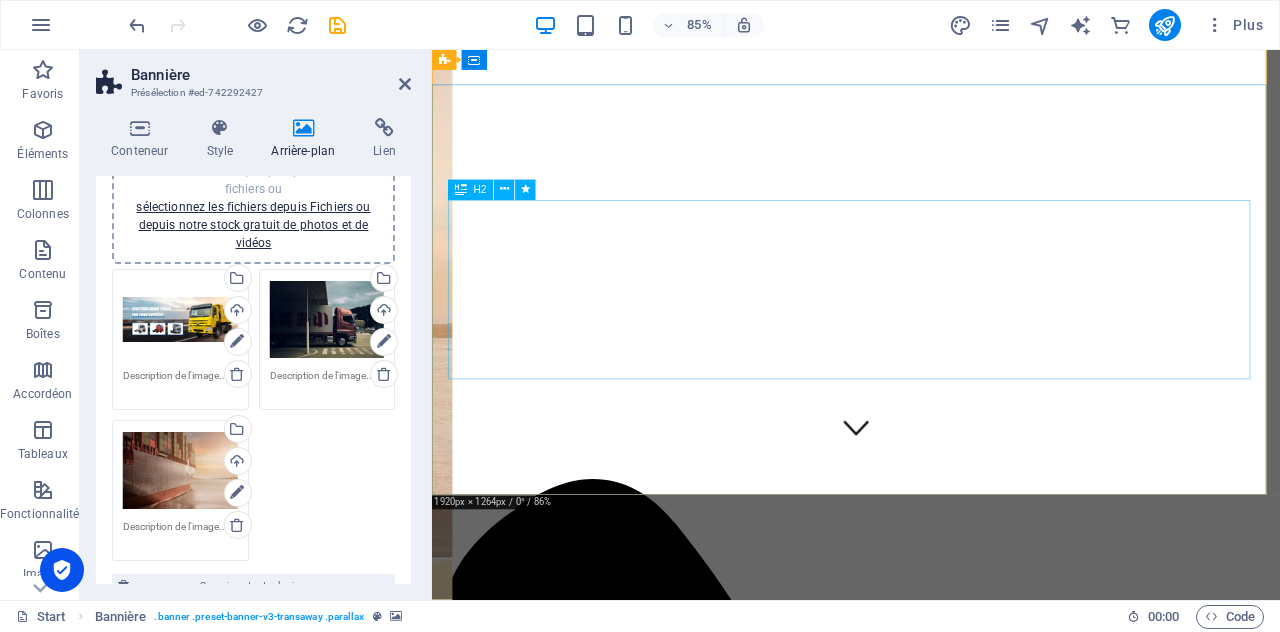 scroll, scrollTop: 0, scrollLeft: 0, axis: both 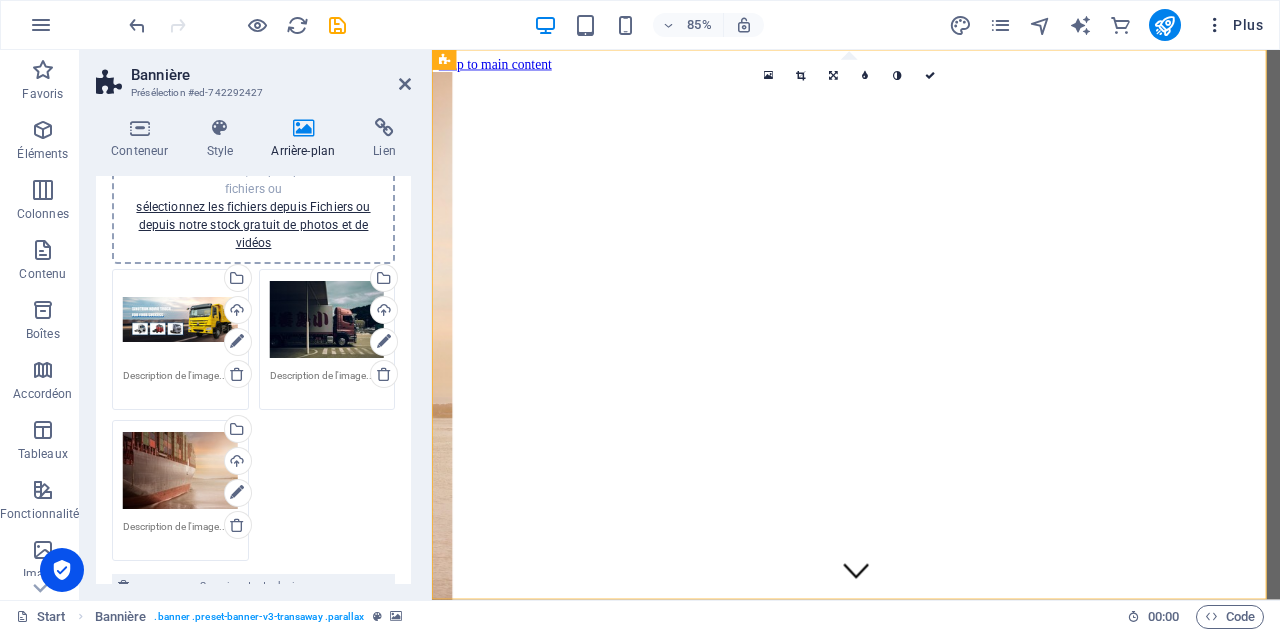 click at bounding box center [1215, 25] 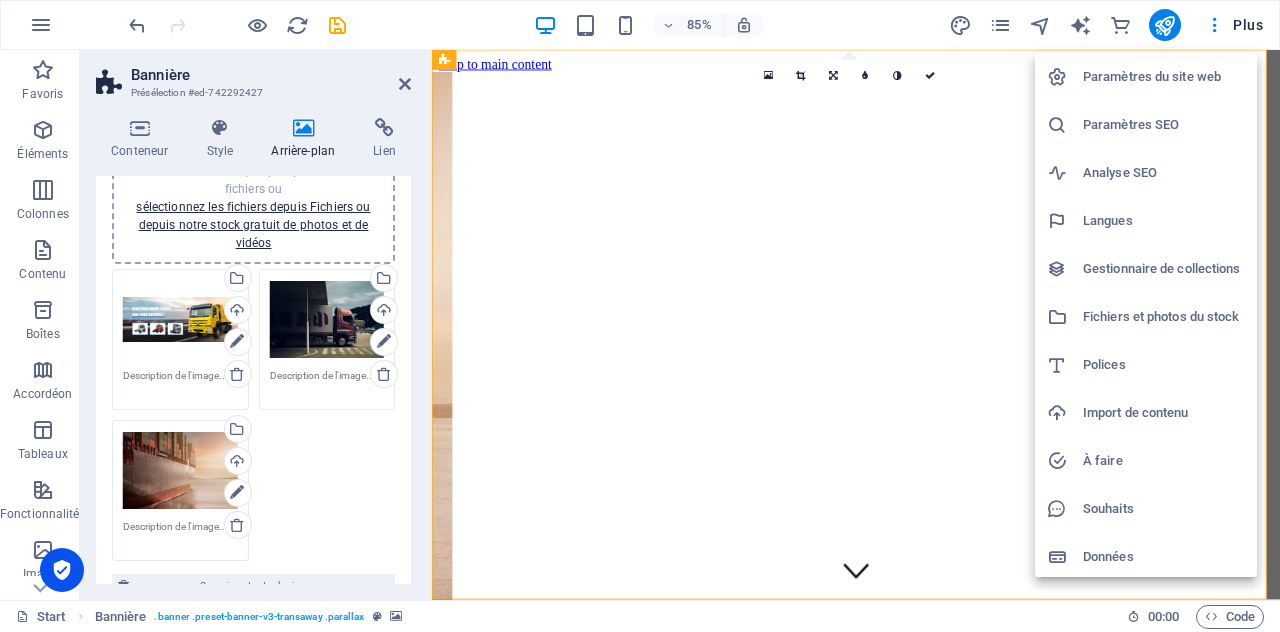 click at bounding box center [640, 316] 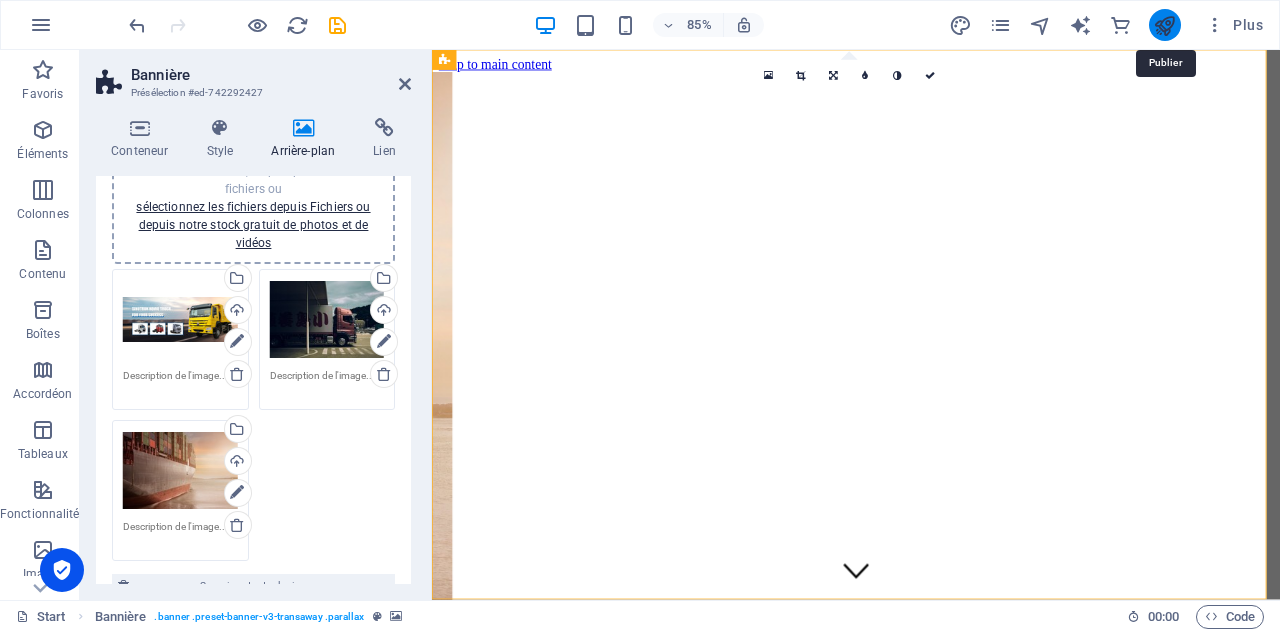 click at bounding box center (1164, 25) 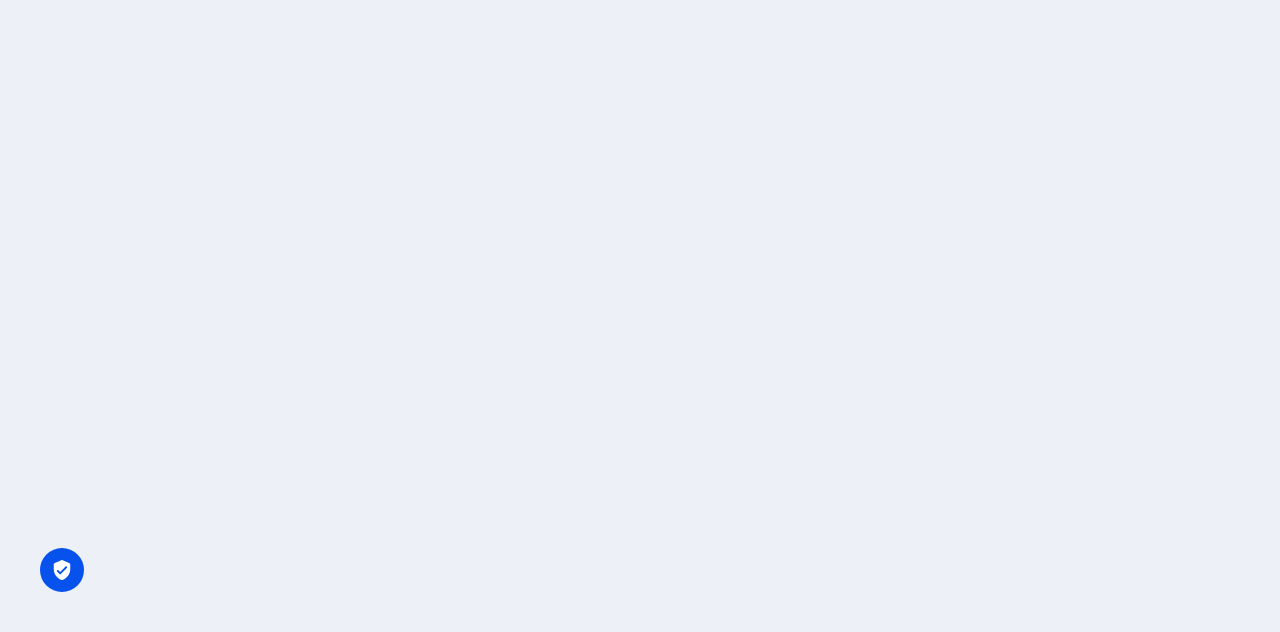 scroll, scrollTop: 0, scrollLeft: 0, axis: both 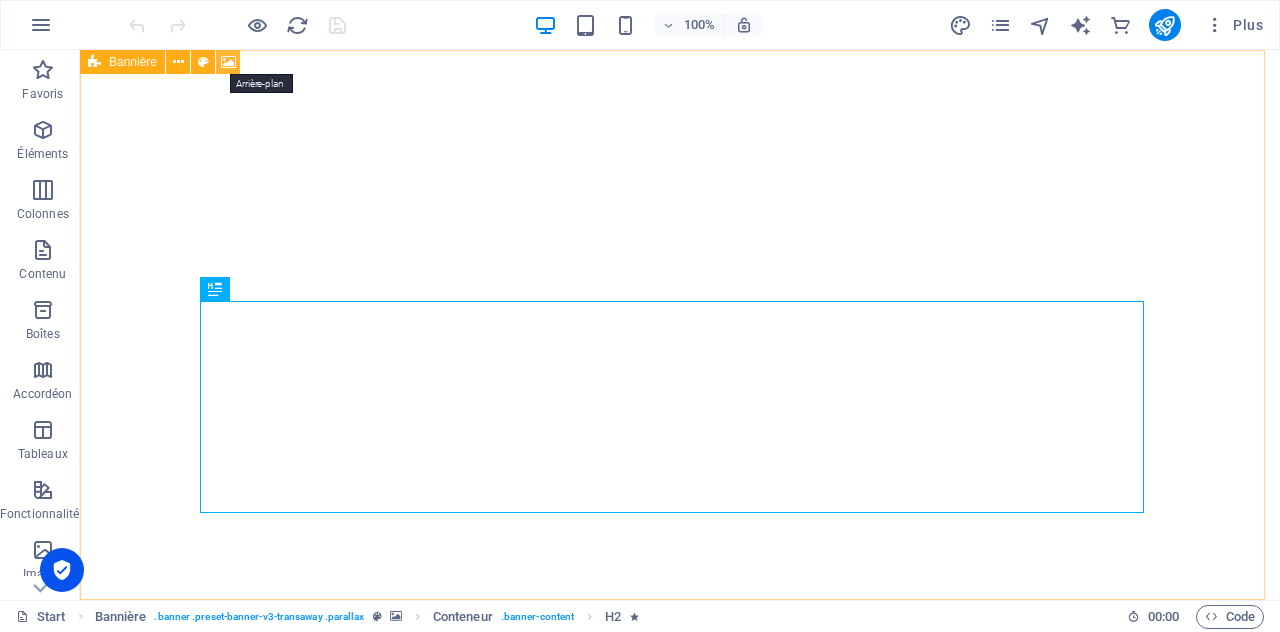 click at bounding box center [228, 62] 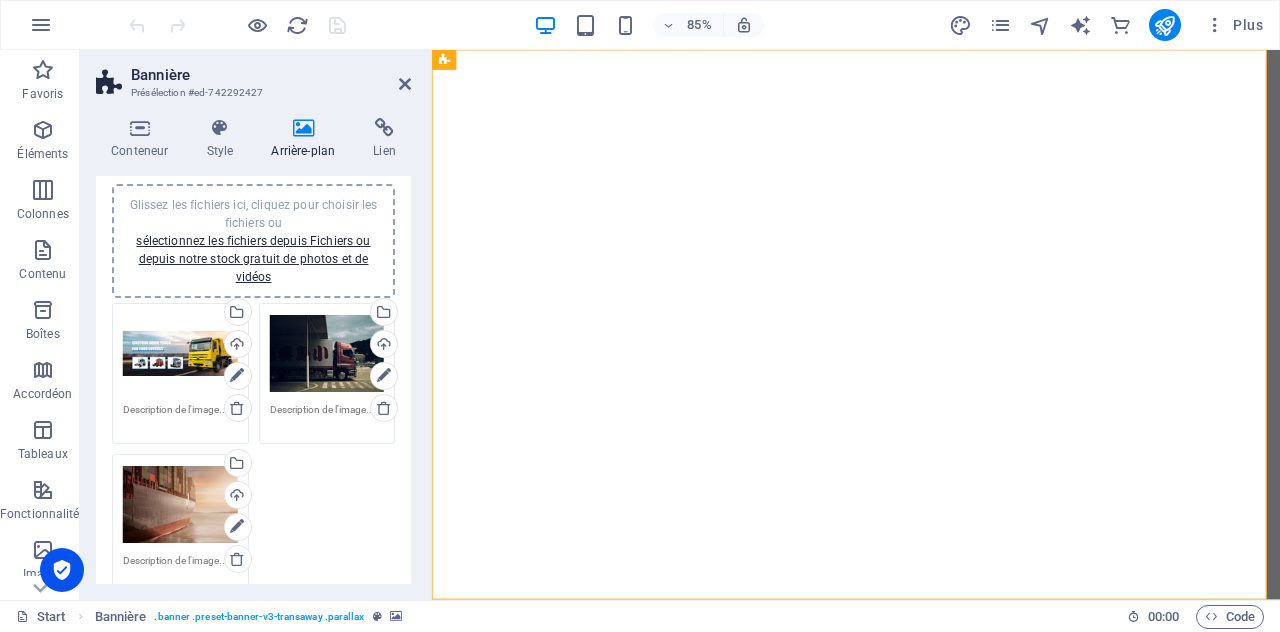 scroll, scrollTop: 170, scrollLeft: 0, axis: vertical 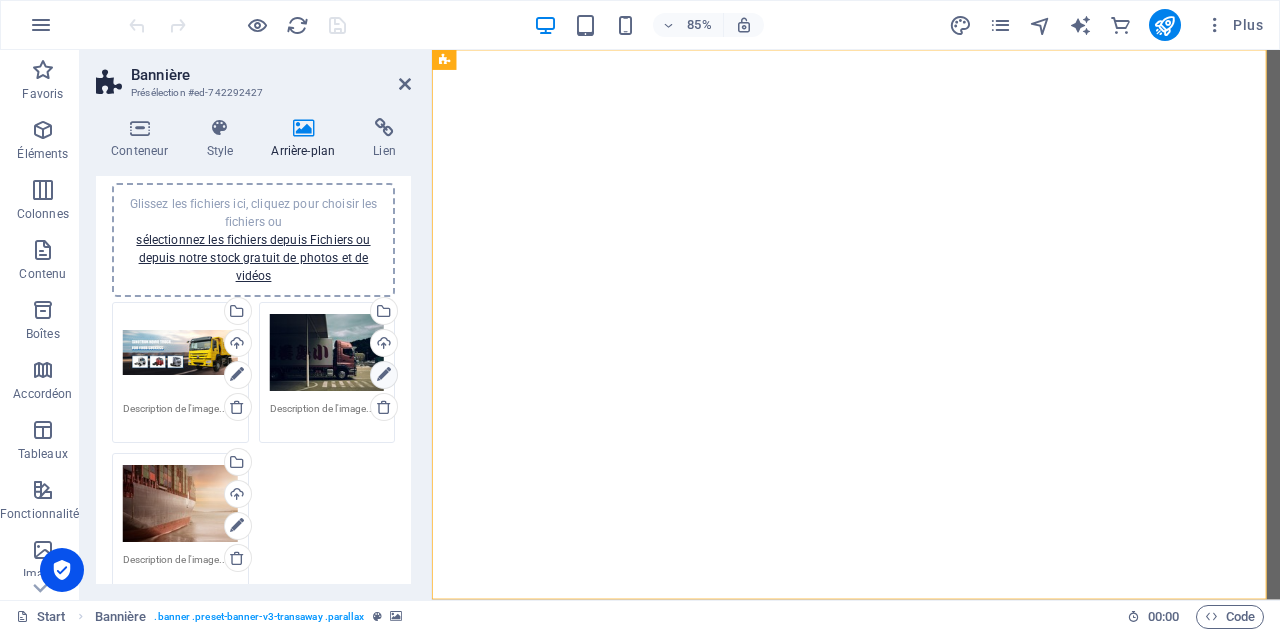 click at bounding box center [384, 375] 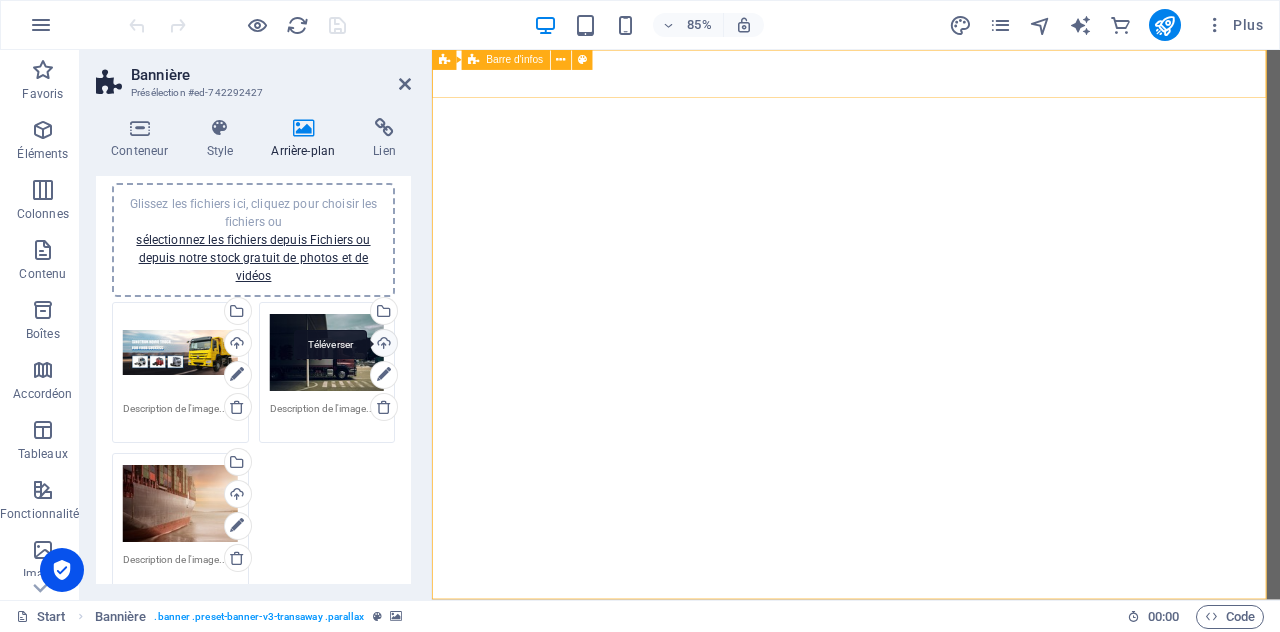 click on "Téléverser" at bounding box center (382, 345) 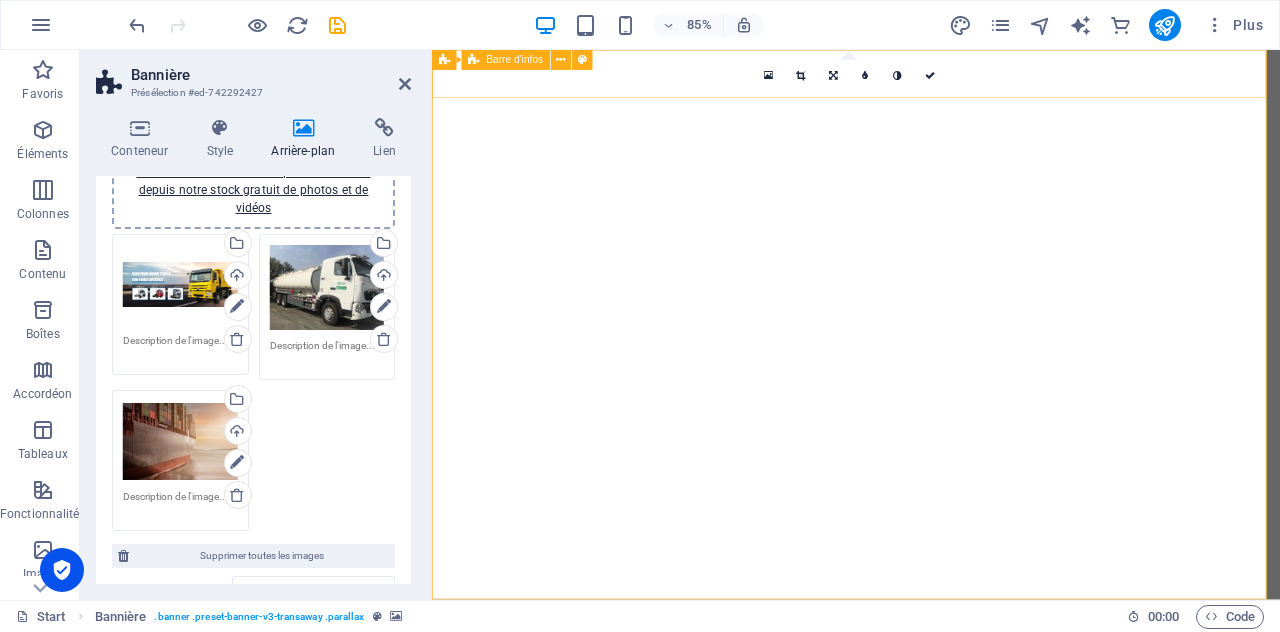 scroll, scrollTop: 241, scrollLeft: 0, axis: vertical 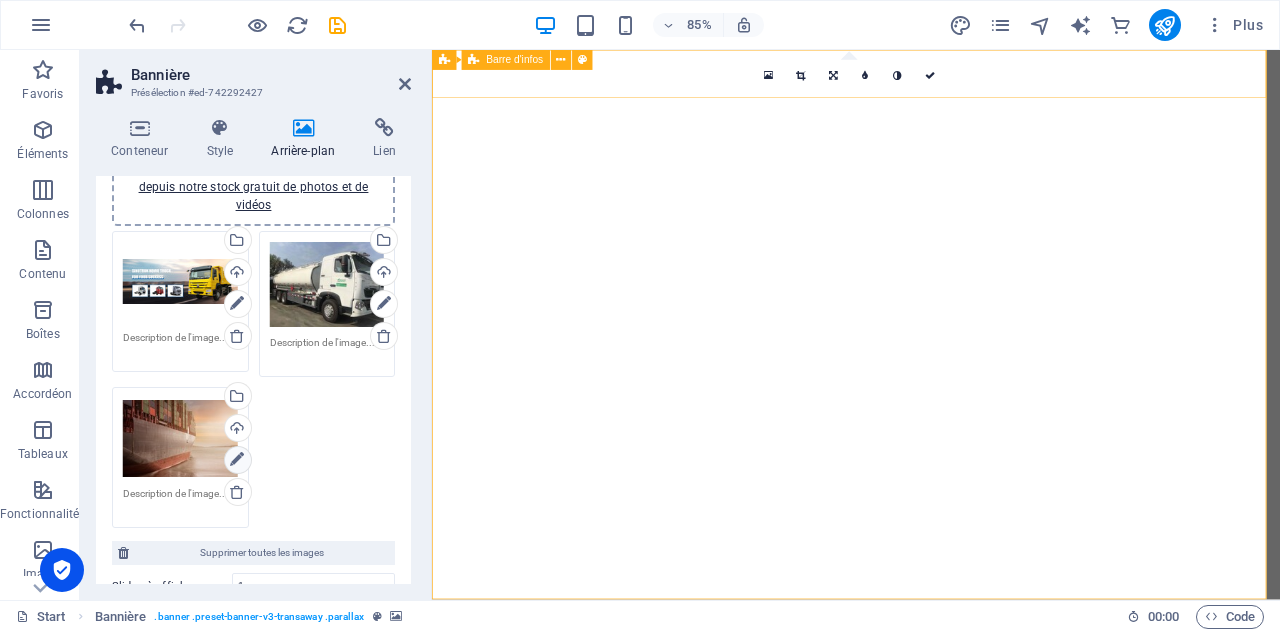 click at bounding box center (237, 460) 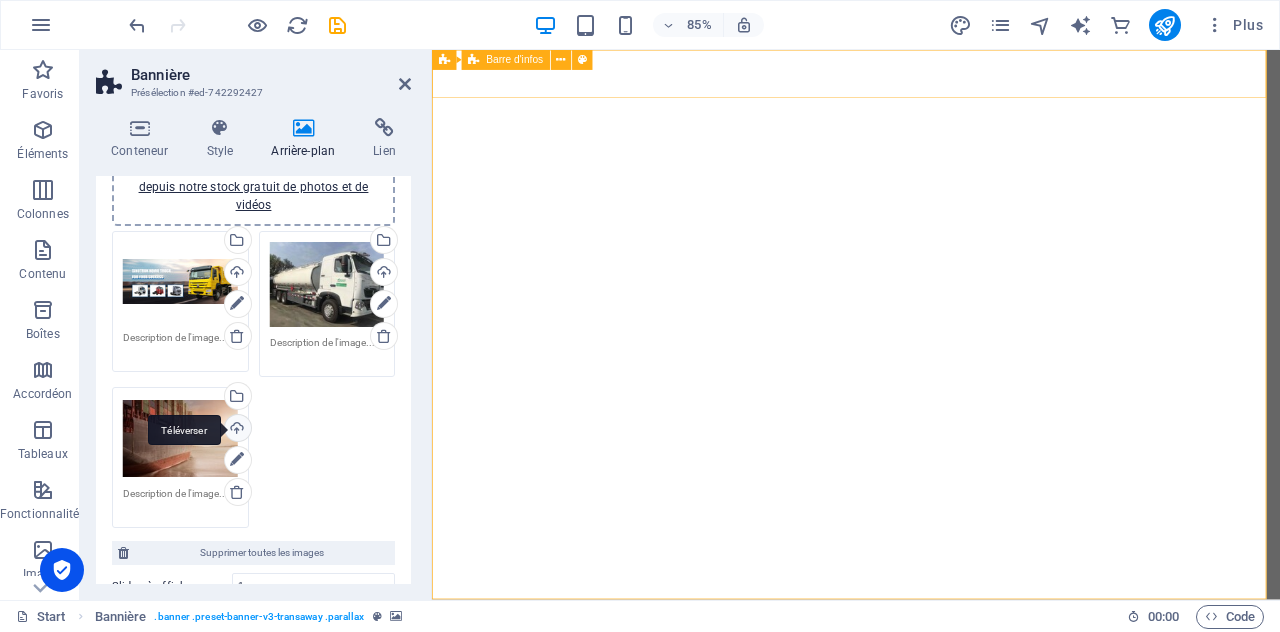 click on "Téléverser" at bounding box center (236, 430) 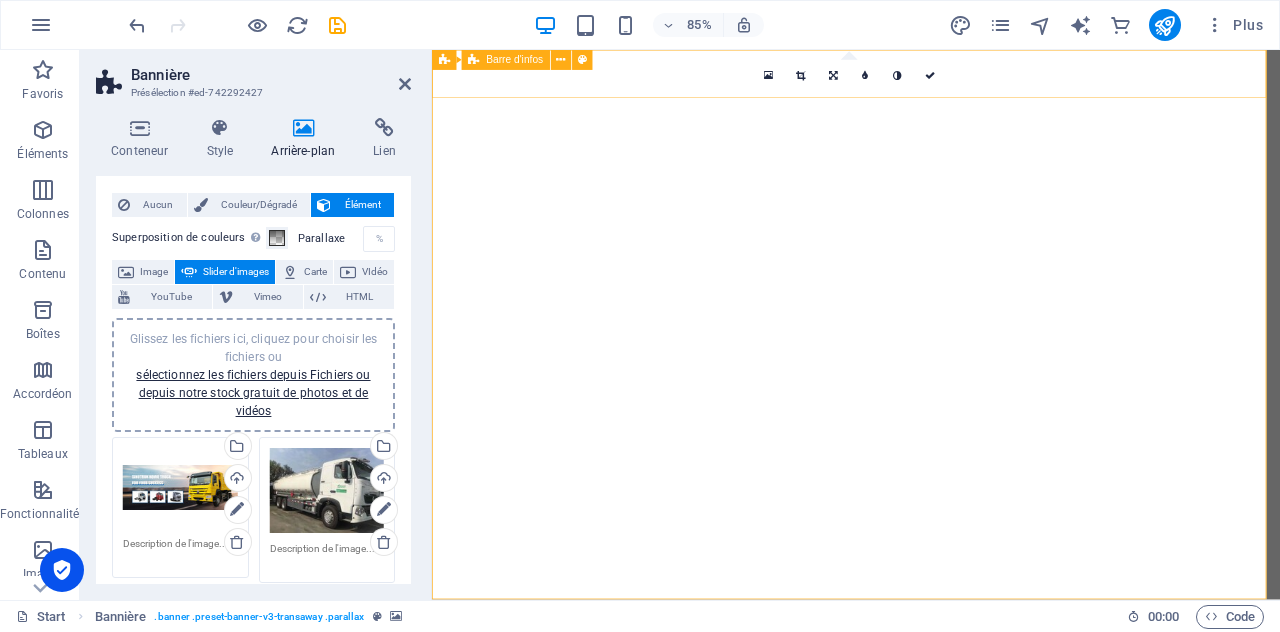 scroll, scrollTop: 0, scrollLeft: 0, axis: both 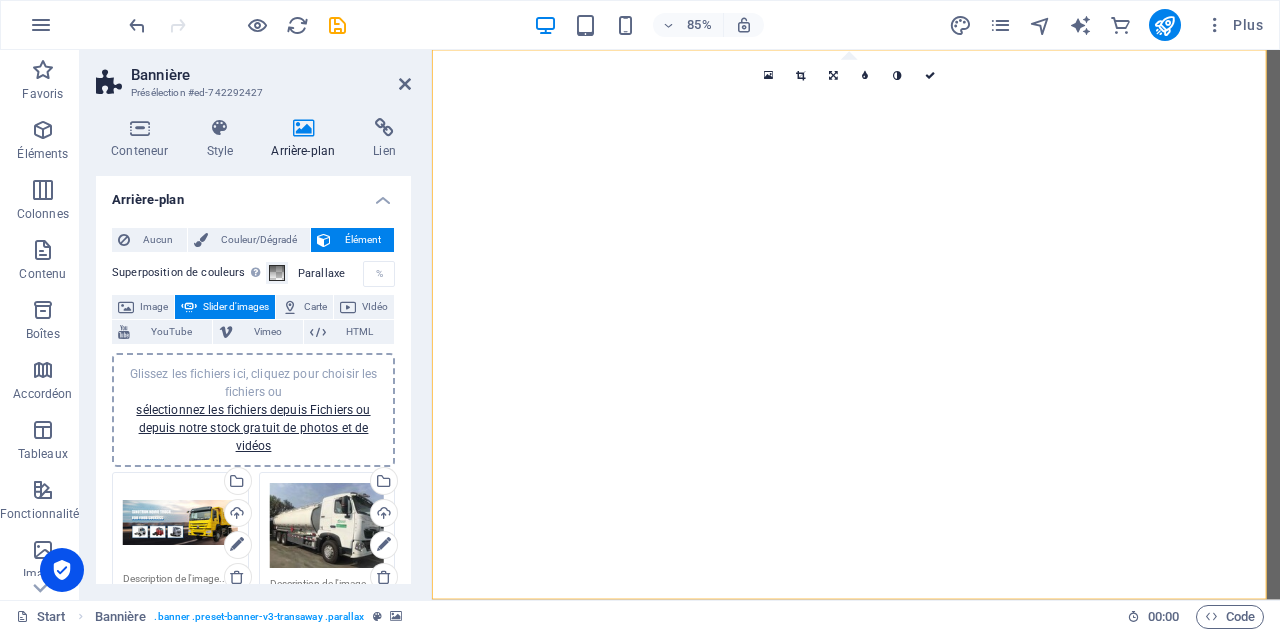 click on "85% Plus" at bounding box center (698, 25) 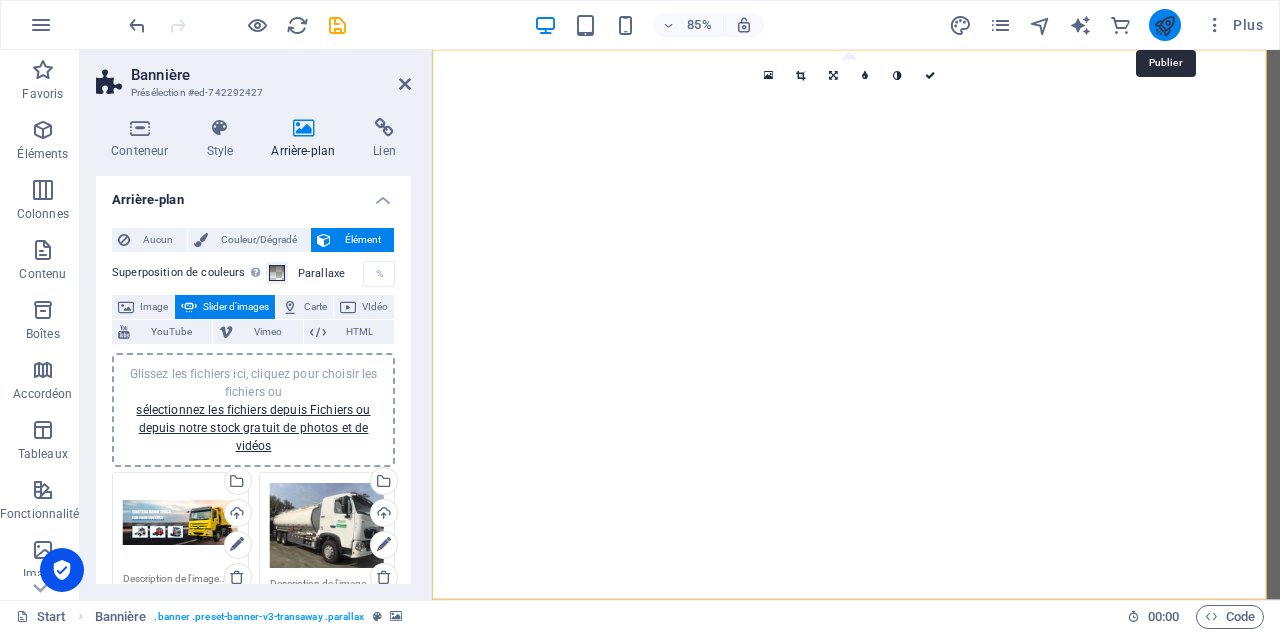 click at bounding box center (1164, 25) 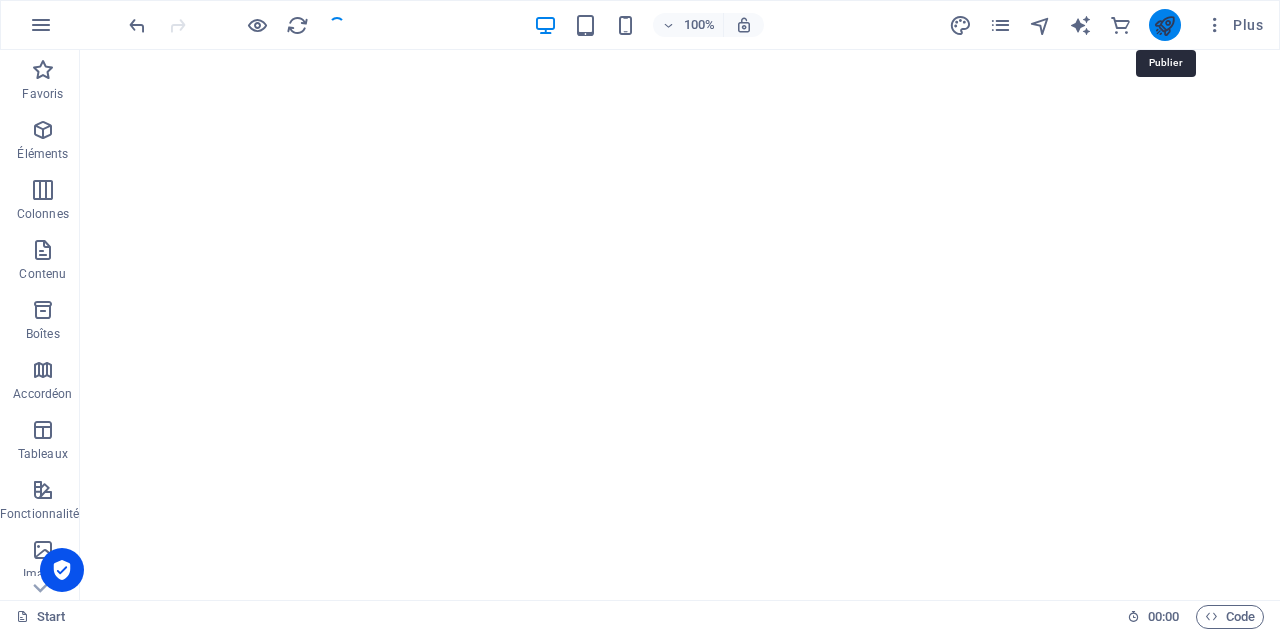 click at bounding box center [1164, 25] 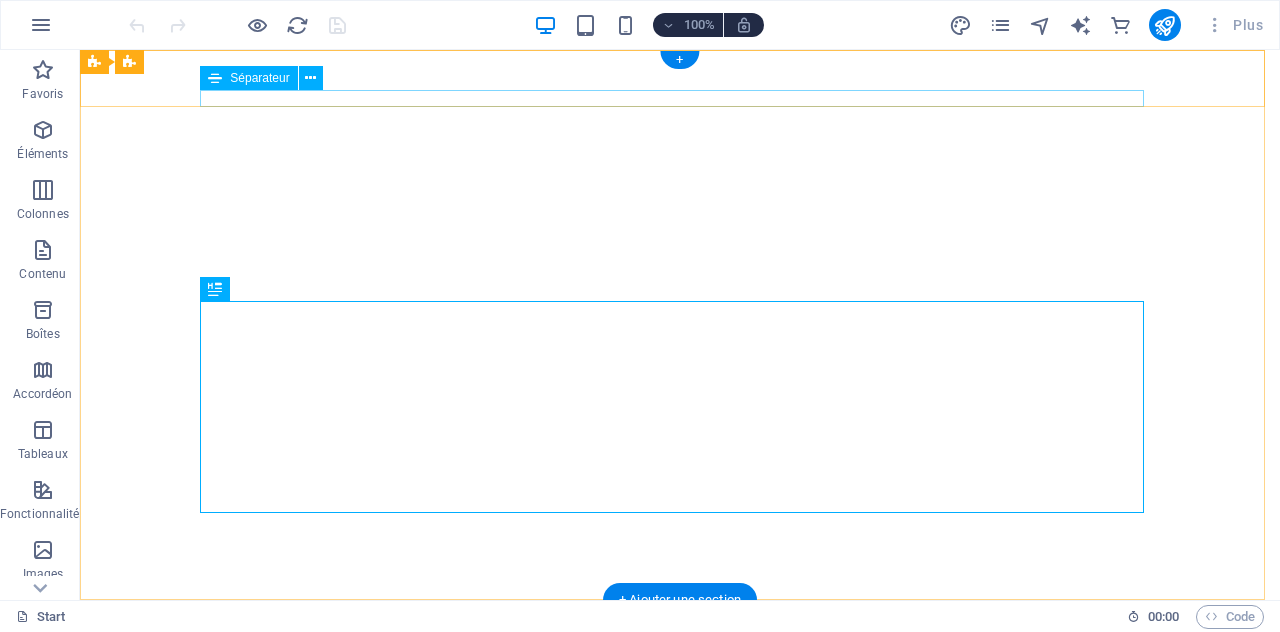 scroll, scrollTop: 0, scrollLeft: 0, axis: both 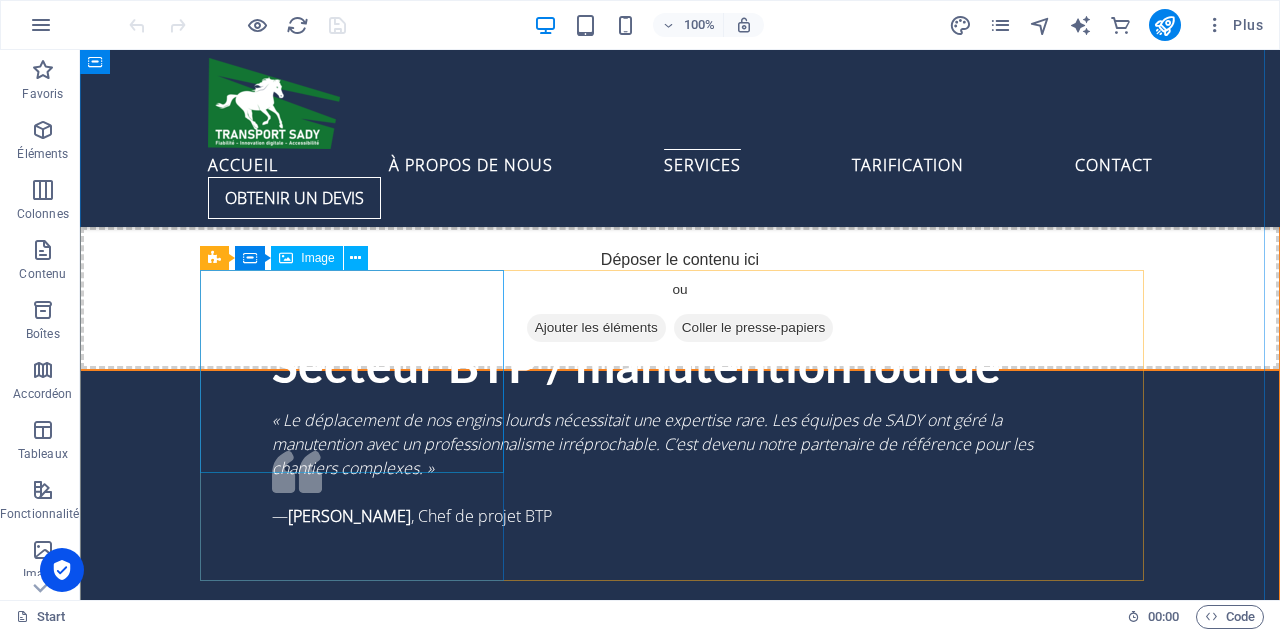 click on "Image" at bounding box center [306, 258] 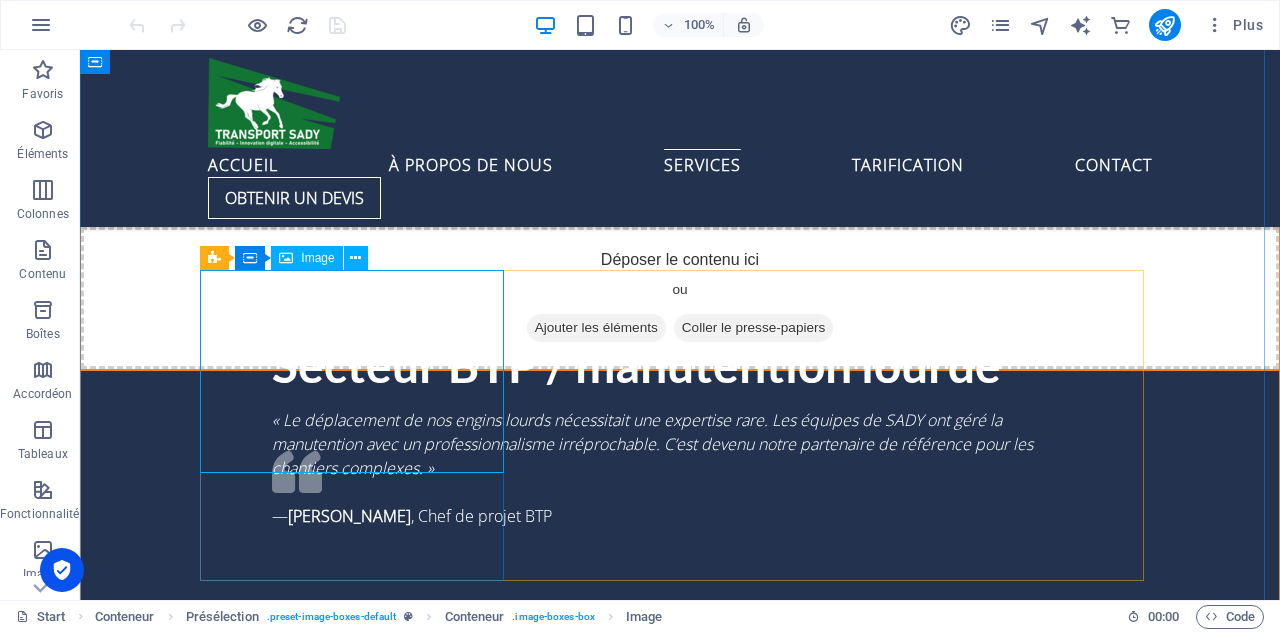 click on "Image" at bounding box center [306, 258] 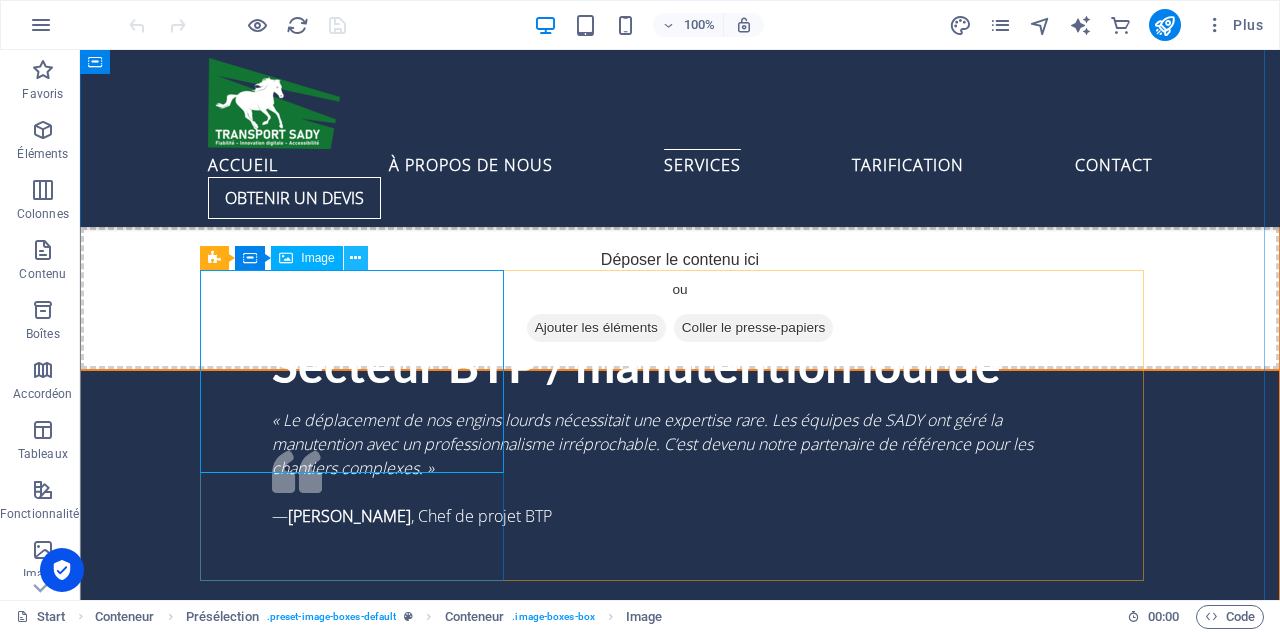 click at bounding box center (355, 258) 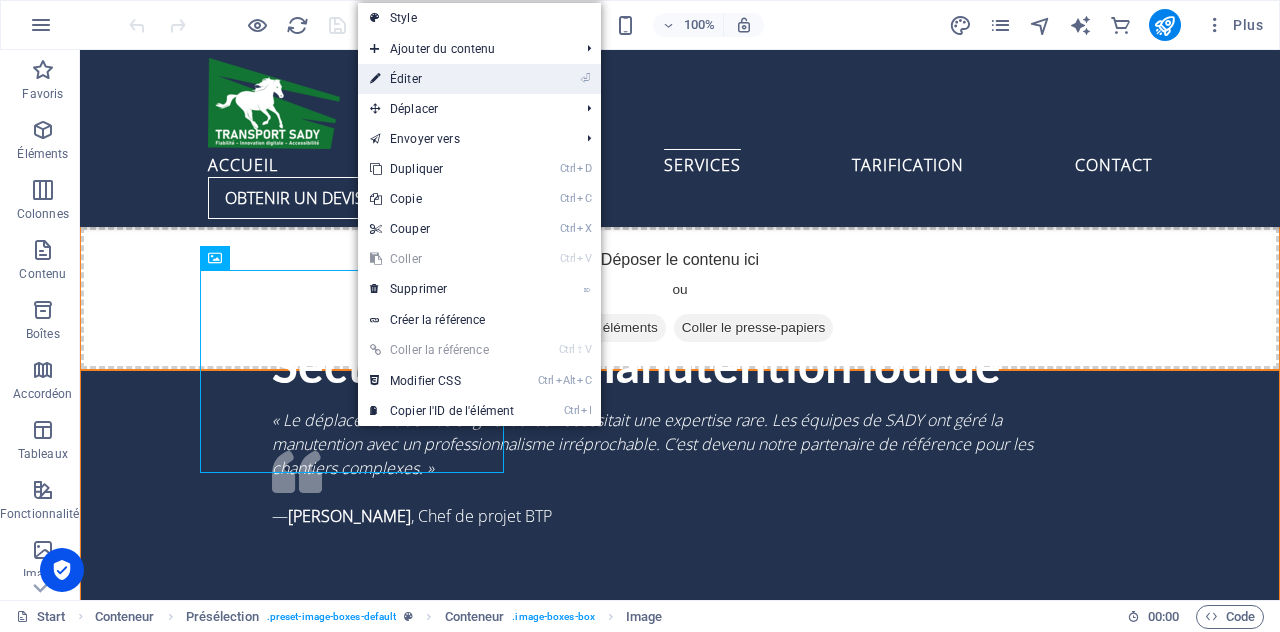 click on "⏎  Éditer" at bounding box center [442, 79] 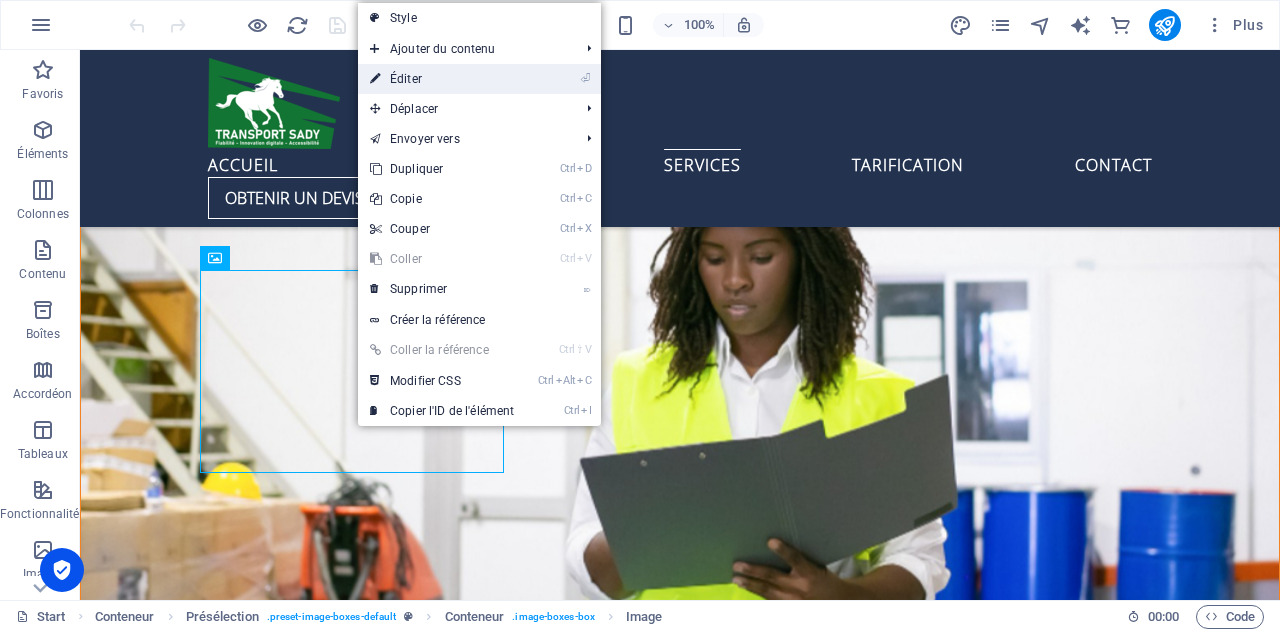 select on "%" 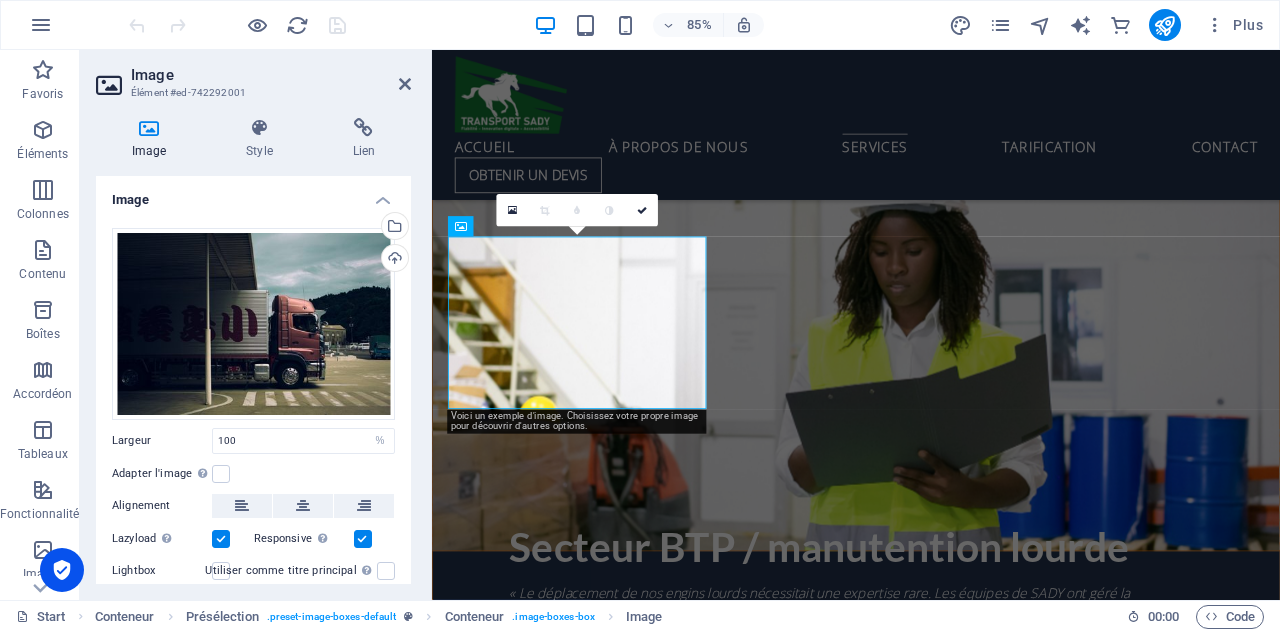 scroll, scrollTop: 4192, scrollLeft: 0, axis: vertical 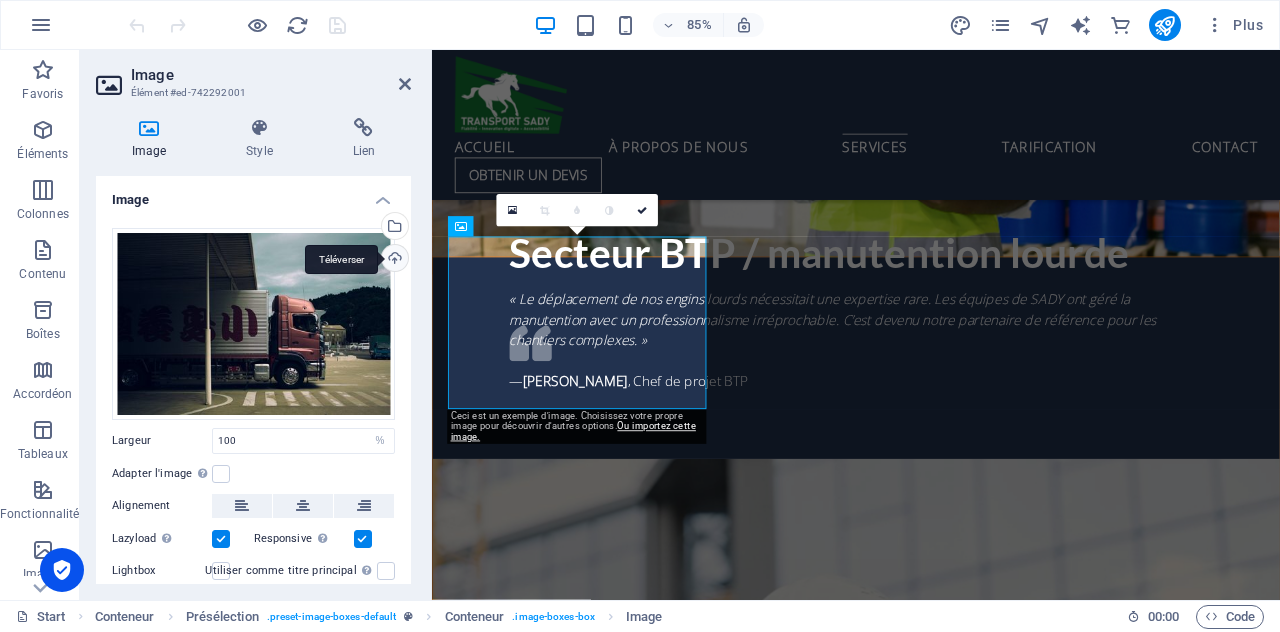 click on "Téléverser" at bounding box center [393, 260] 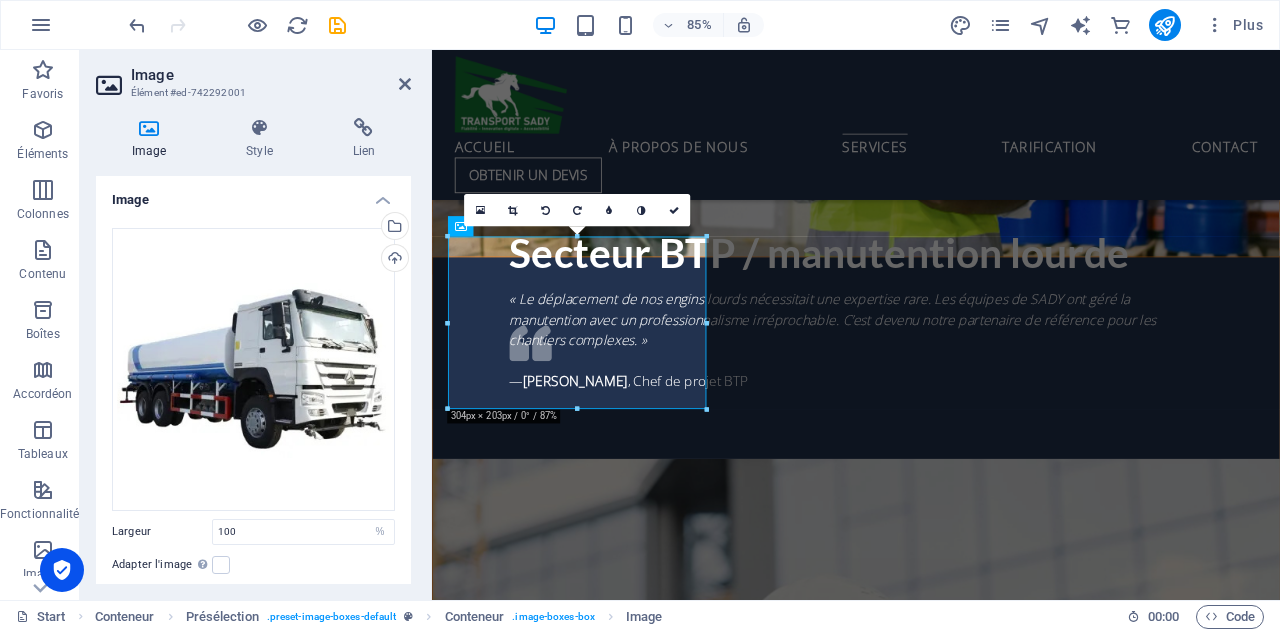click on "Image Style Lien Image Glissez les fichiers ici, cliquez pour choisir les fichiers ou  sélectionnez les fichiers depuis Fichiers ou depuis notre stock gratuit de photos et de vidéos Sélectionnez les fichiers depuis le Gestionnaire de fichiers, les photos du stock ou téléversez un ou plusieurs fichiers Téléverser Largeur 100 Par défaut auto px rem % em vh vw Adapter l'image Adapter automatiquement l'image à une largeur et une hauteur fixes Hauteur Par défaut auto px Alignement Lazyload Charger les images après la page améliore le temps de chargement (vitesse). Responsive Chargez automatiquement des images Retina et les formats optimisés pour les smartphones. Lightbox Utiliser comme titre principal Cette image sera incluse dans une balise titre H1. Utile pour donner au texte alternatif le poids d'un titre H1, par ex. pour le logo. Ne pas cocher si incertain. Optimisée Les images sont compressées pour améliorer la vitesse de la page. Position Direction Personnalisé Décalage X 50 px rem % vh vw" at bounding box center [253, 351] 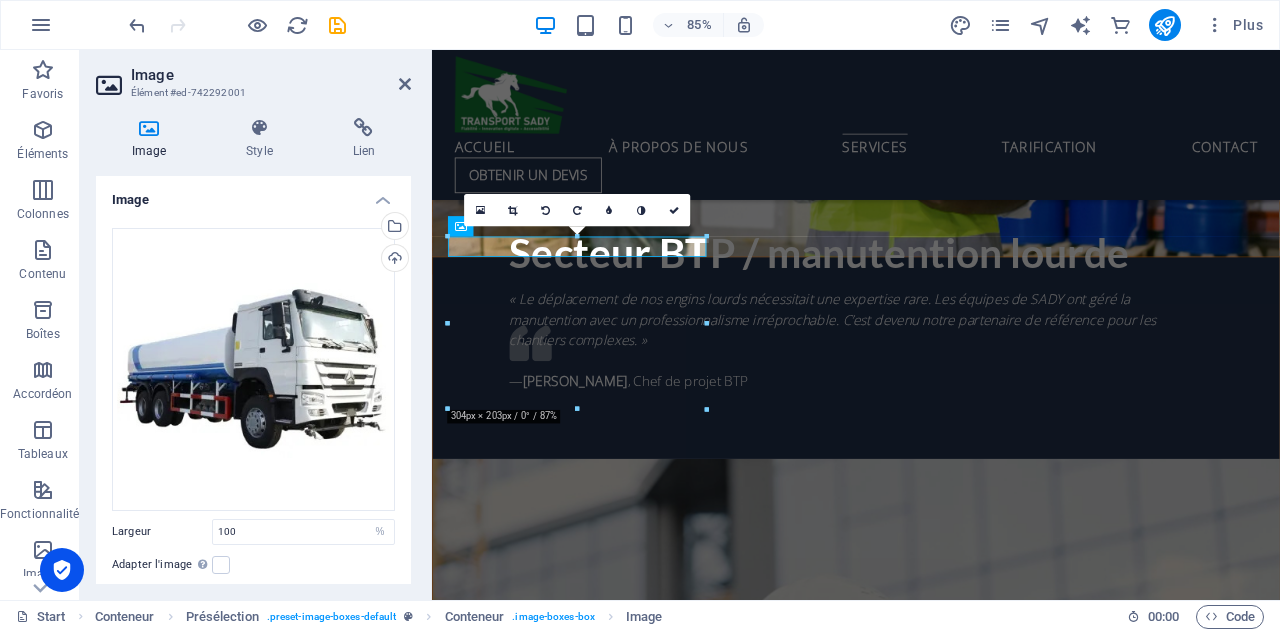 click on "Image" at bounding box center [271, 75] 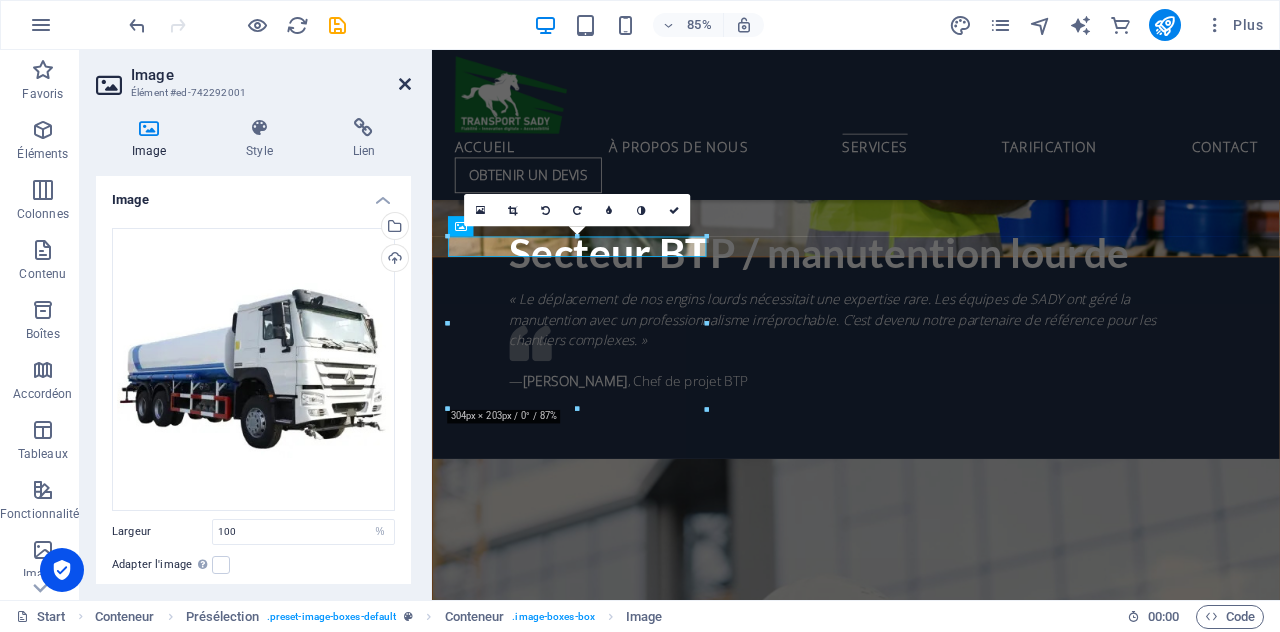 click at bounding box center [405, 84] 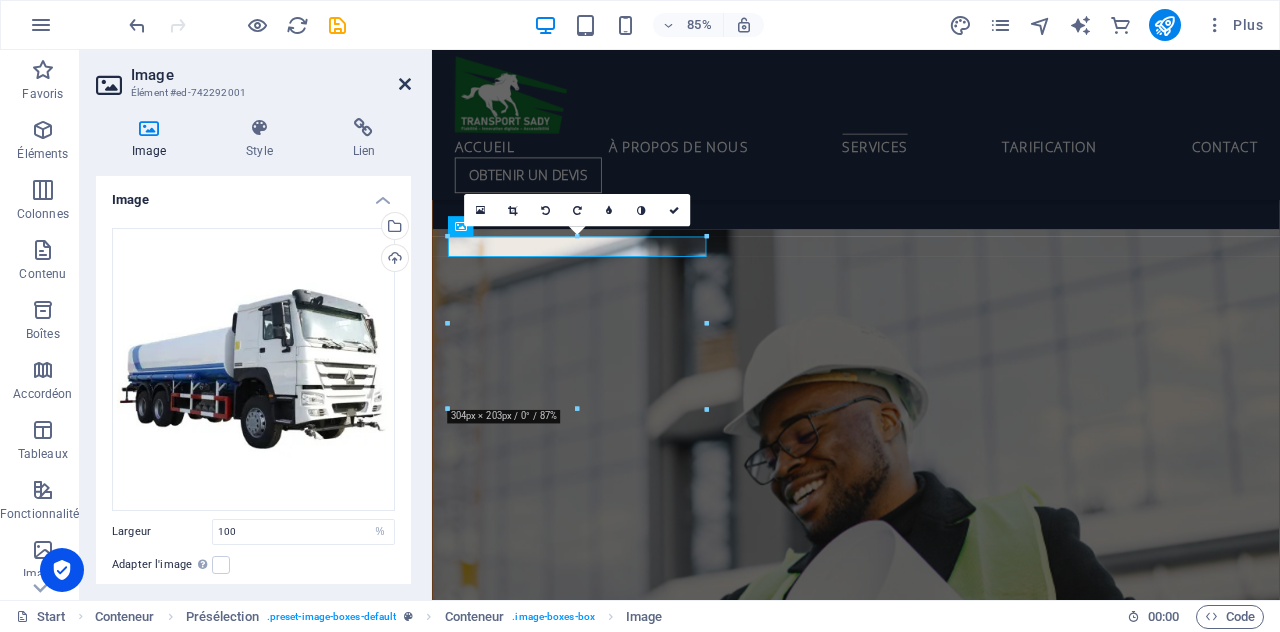 scroll, scrollTop: 3846, scrollLeft: 0, axis: vertical 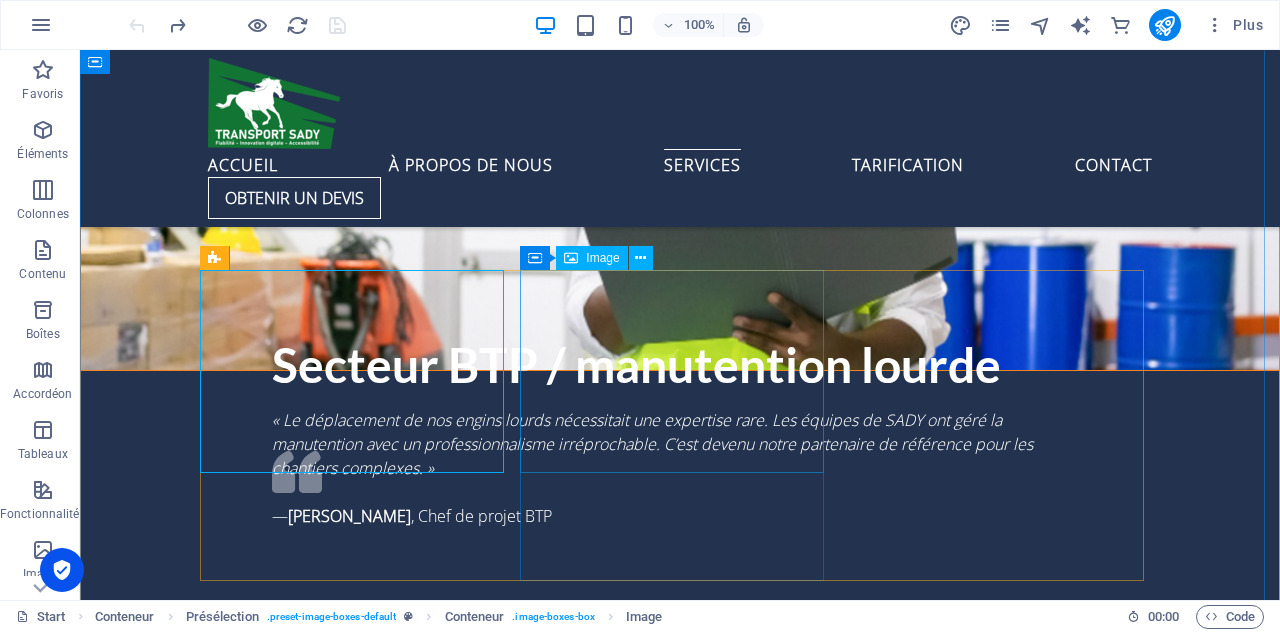 click on "Image" at bounding box center (602, 258) 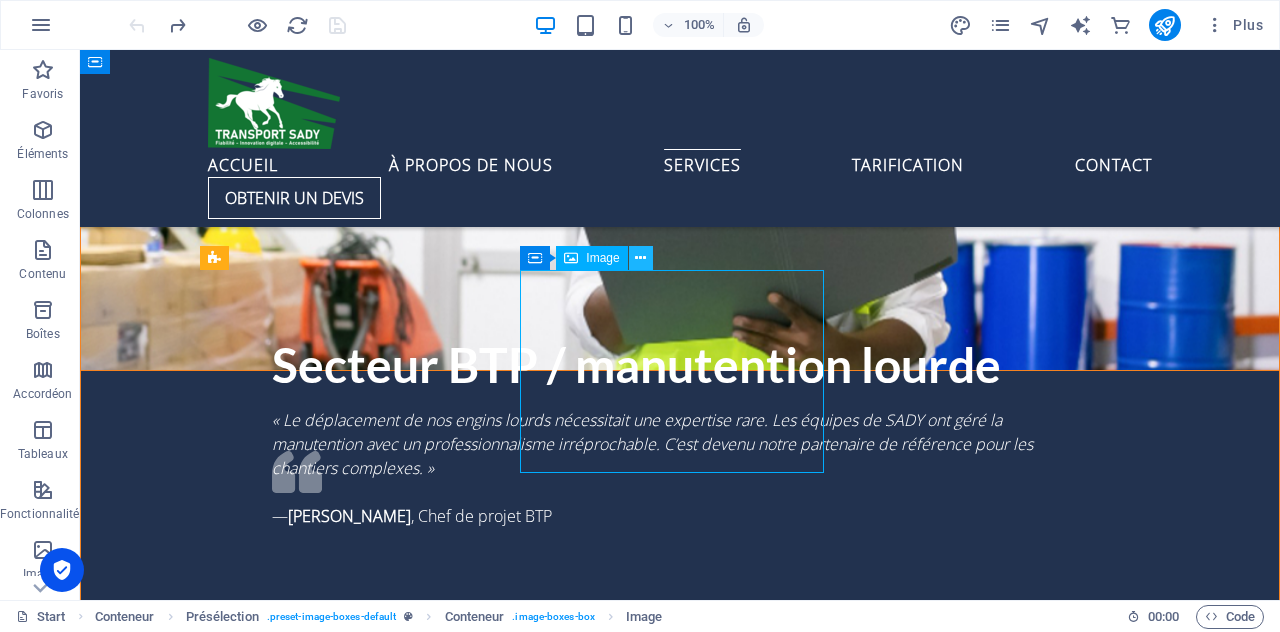 click at bounding box center [640, 258] 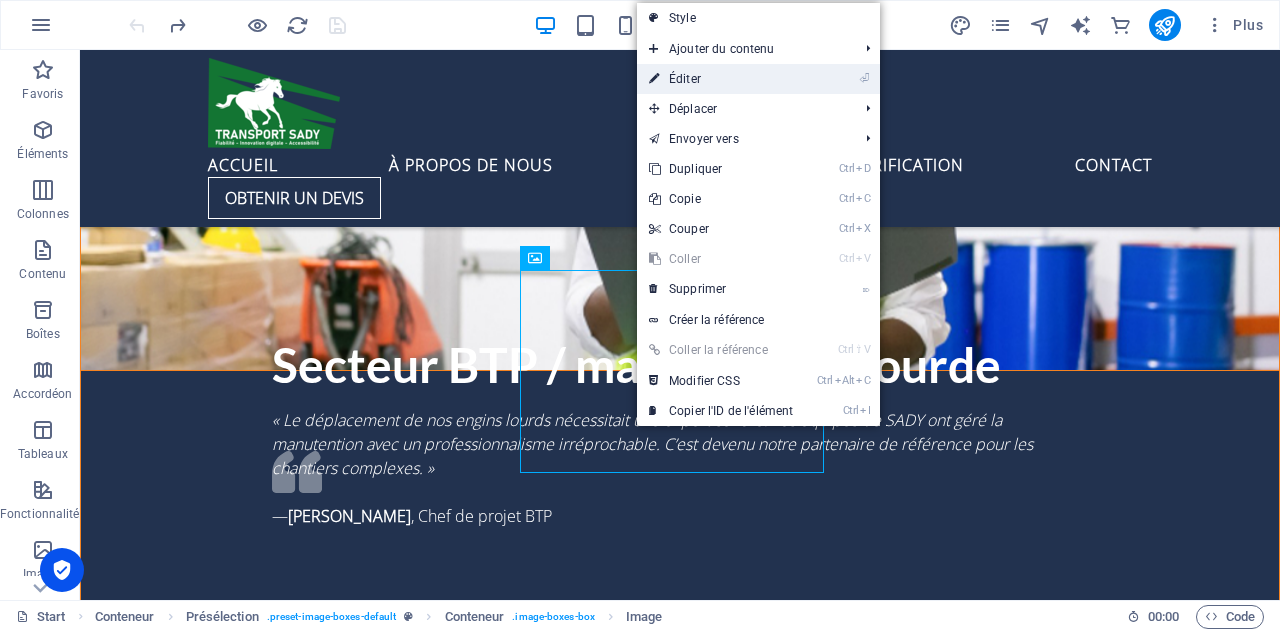 click on "⏎  Éditer" at bounding box center [721, 79] 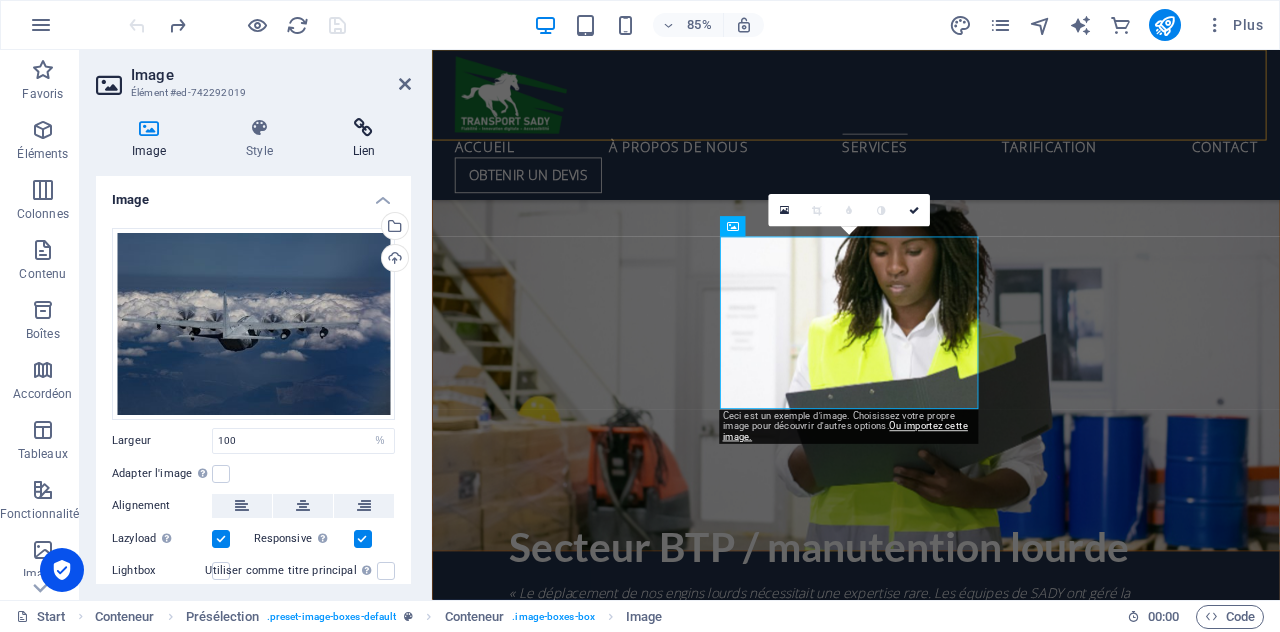 scroll, scrollTop: 4192, scrollLeft: 0, axis: vertical 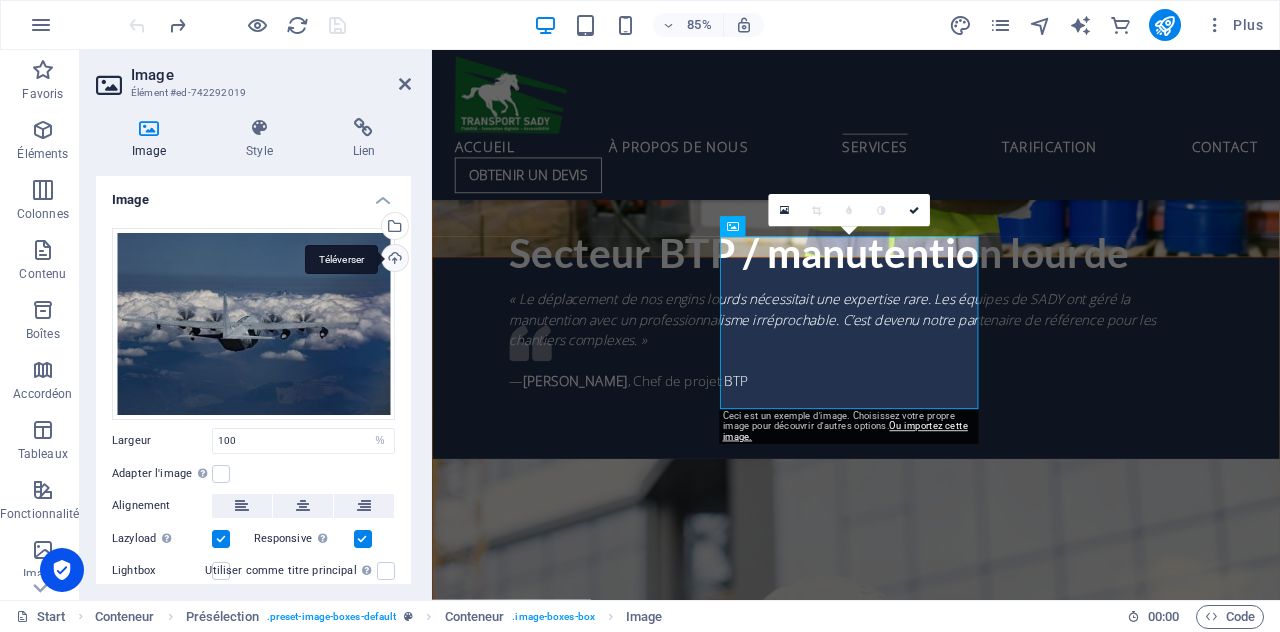 click on "Téléverser" at bounding box center (393, 260) 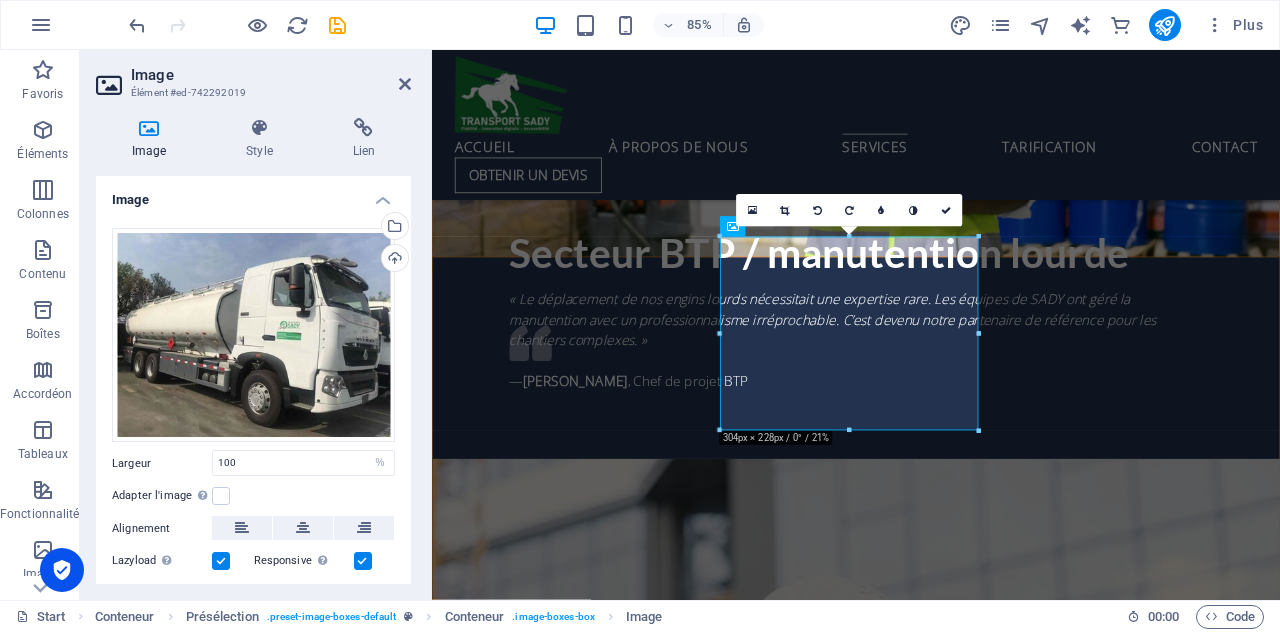 drag, startPoint x: 400, startPoint y: 82, endPoint x: 412, endPoint y: 69, distance: 17.691807 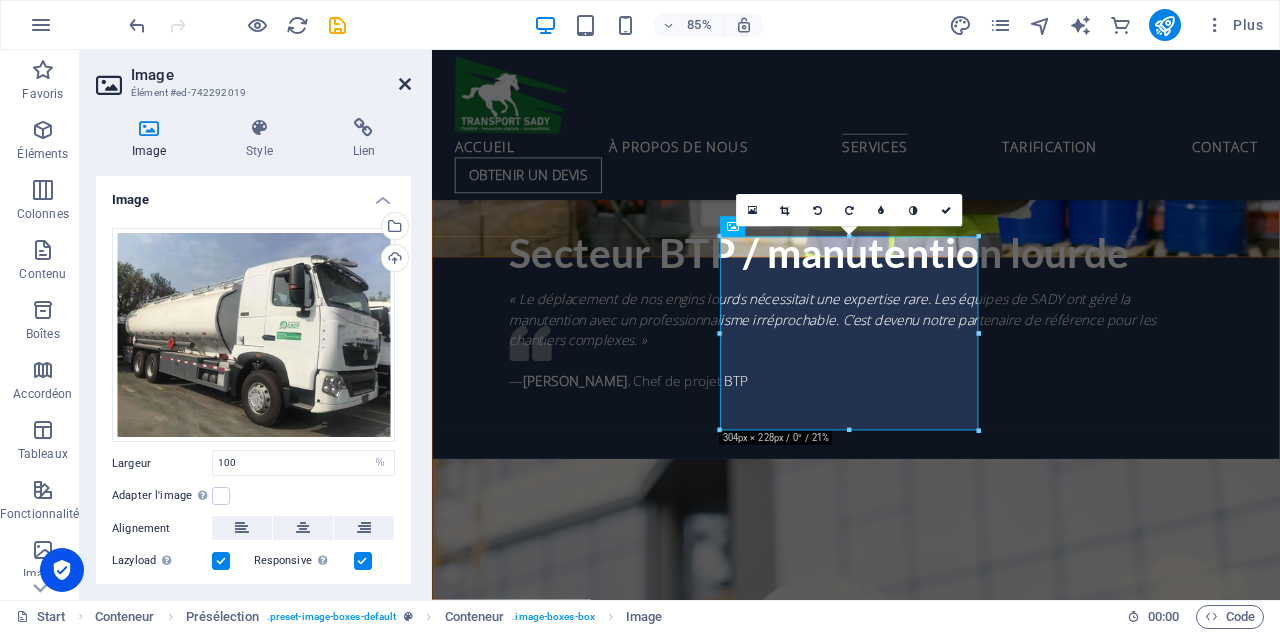 click at bounding box center (405, 84) 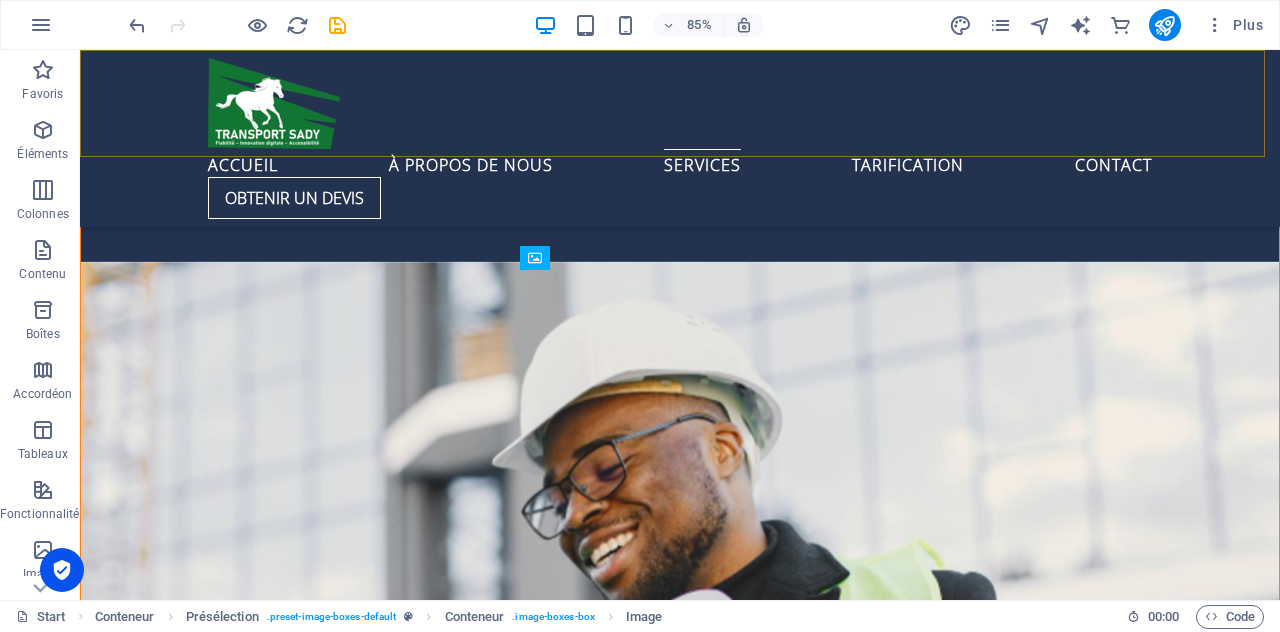 scroll, scrollTop: 3846, scrollLeft: 0, axis: vertical 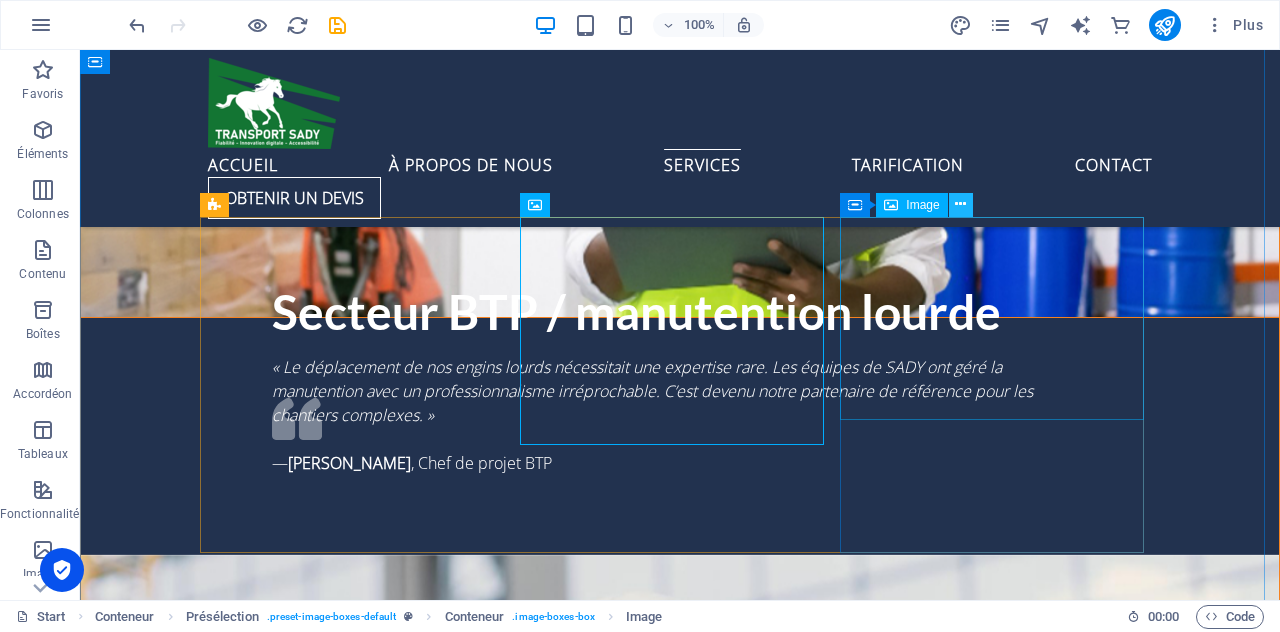 click at bounding box center (960, 204) 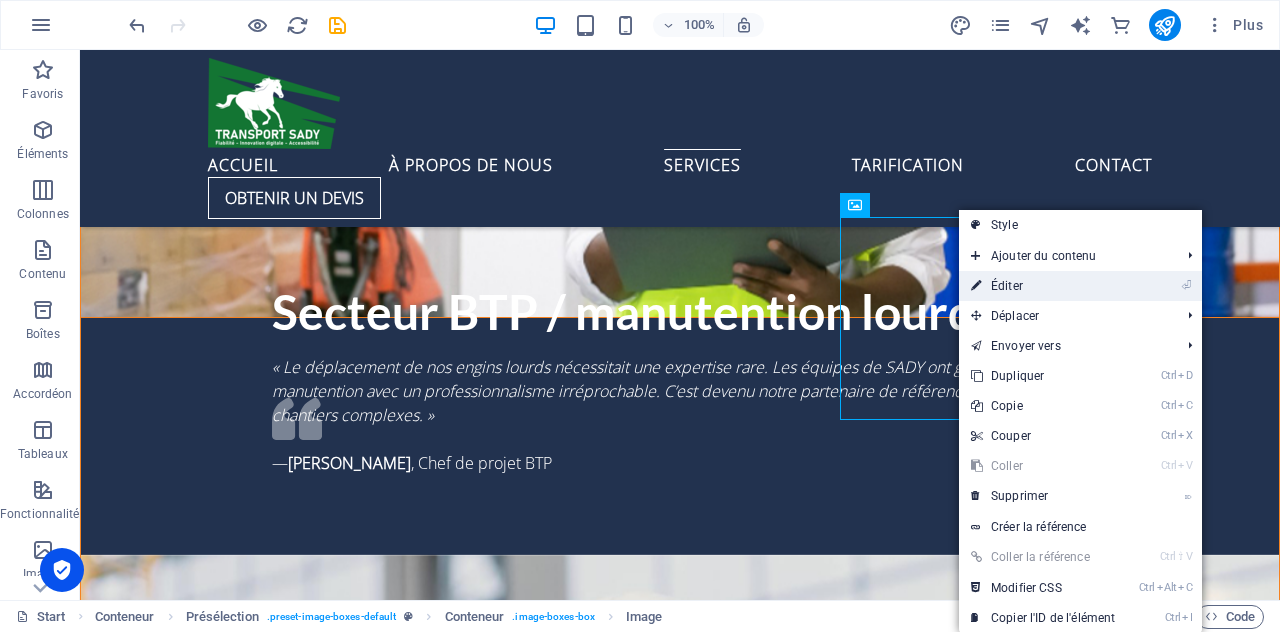 click on "⏎  Éditer" at bounding box center (1043, 286) 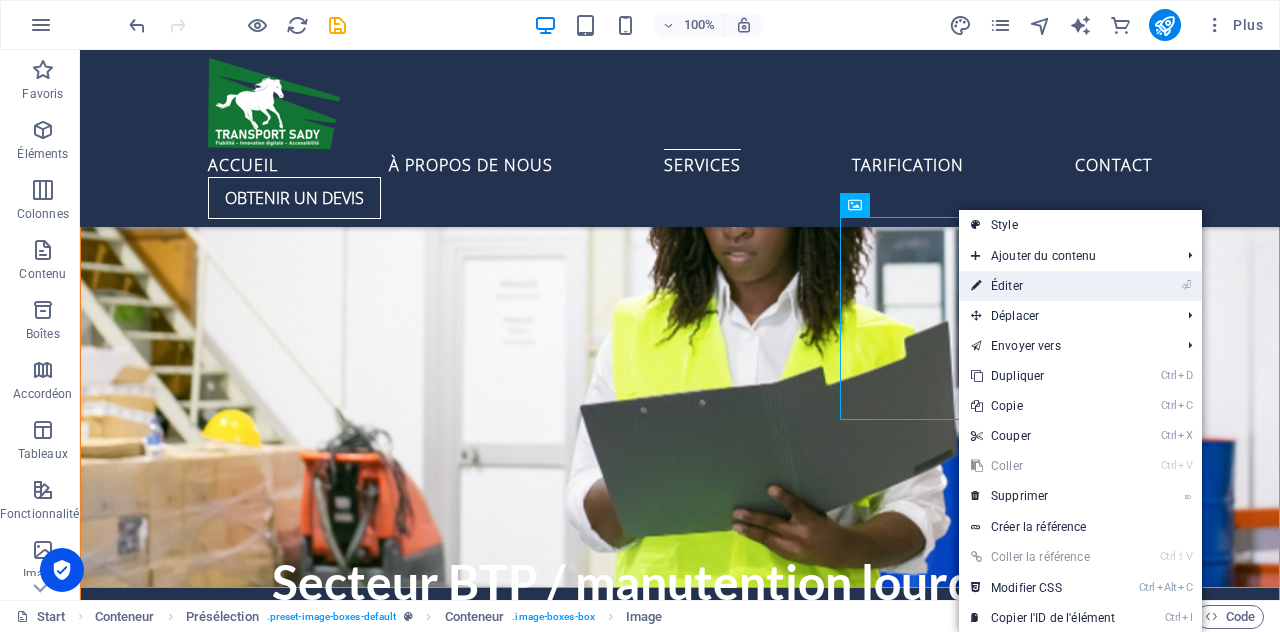 select on "%" 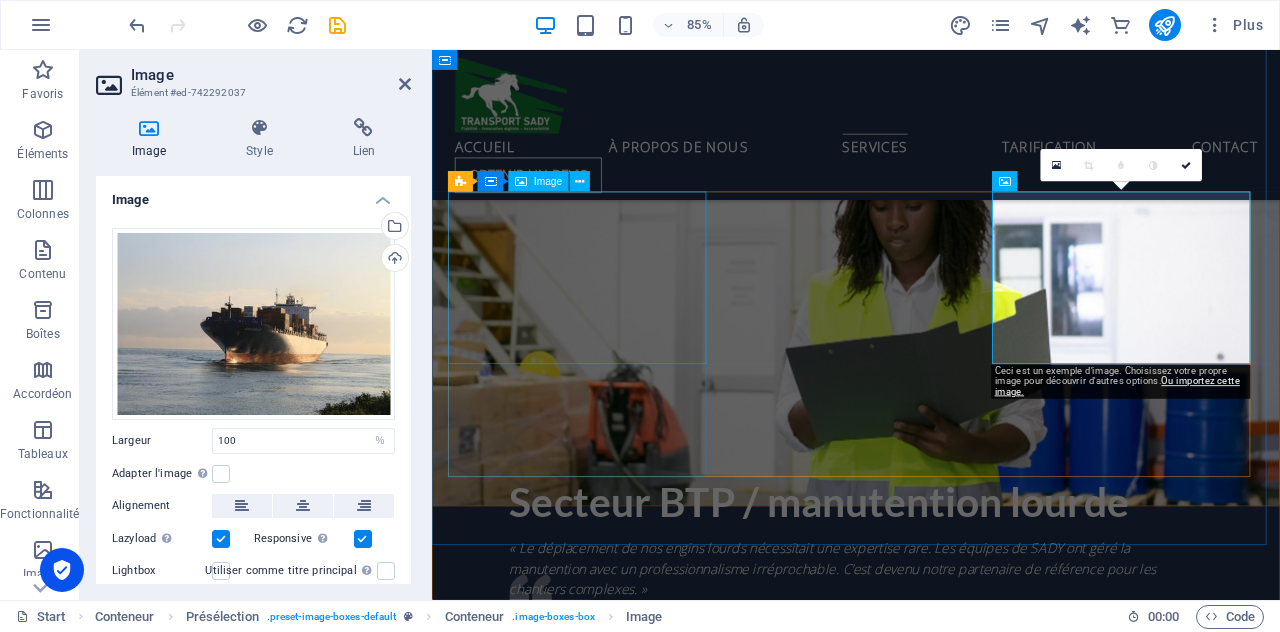 scroll, scrollTop: 4246, scrollLeft: 0, axis: vertical 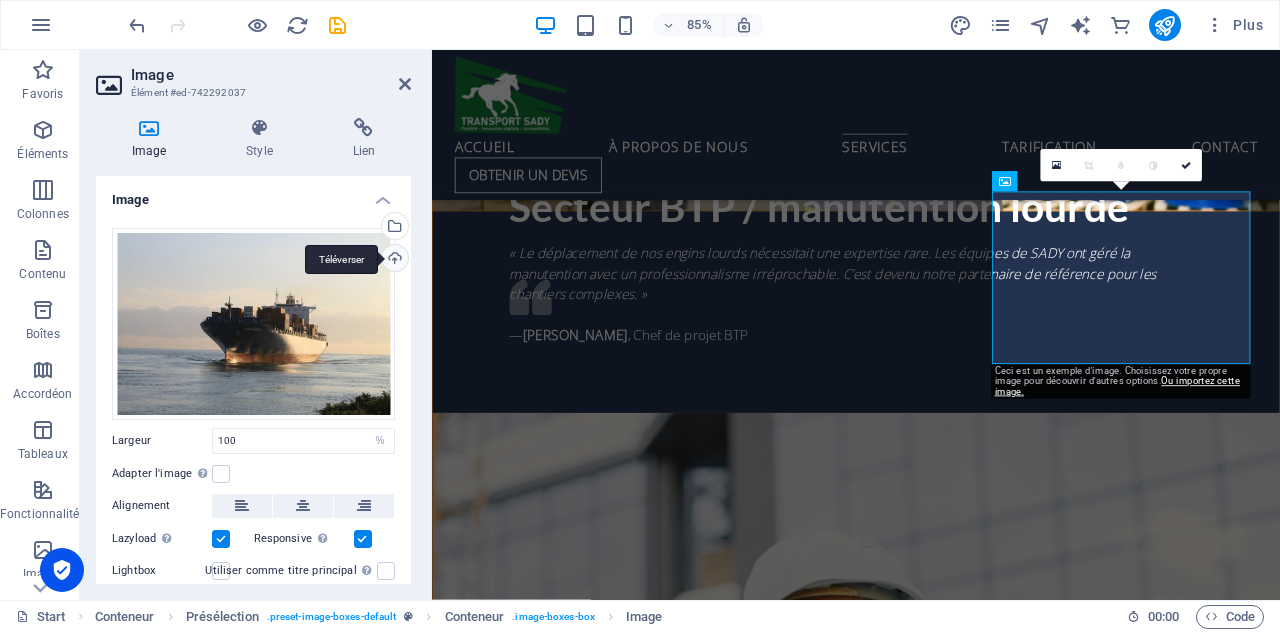 click on "Téléverser" at bounding box center (393, 260) 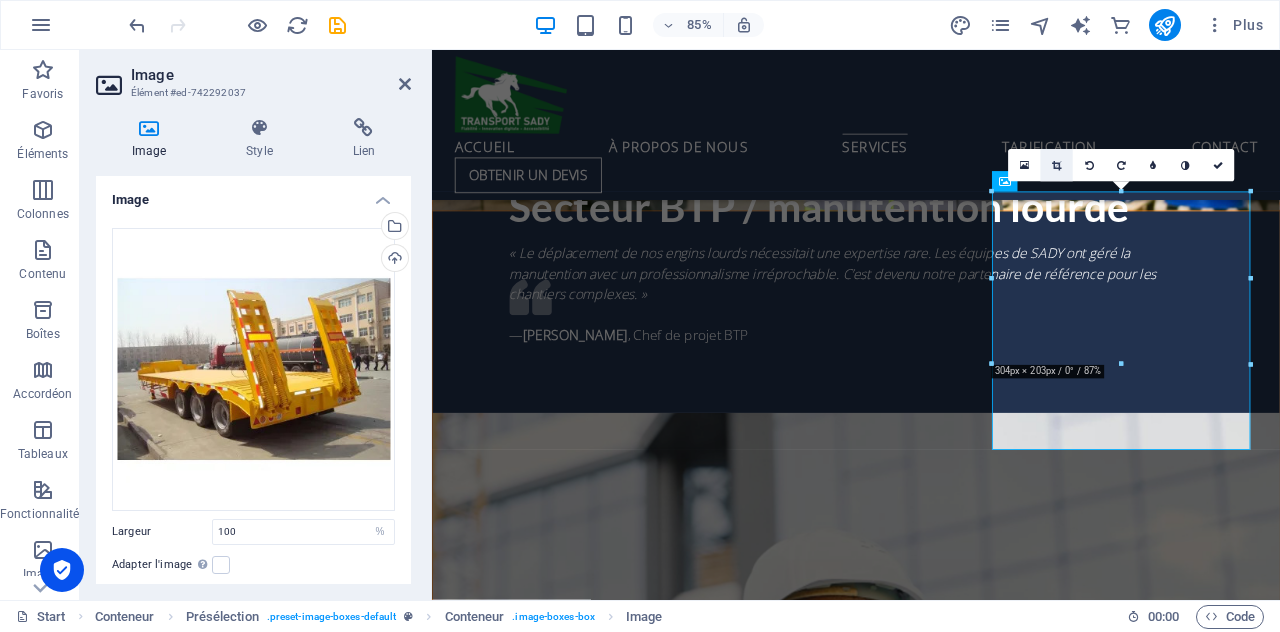 click at bounding box center (1056, 166) 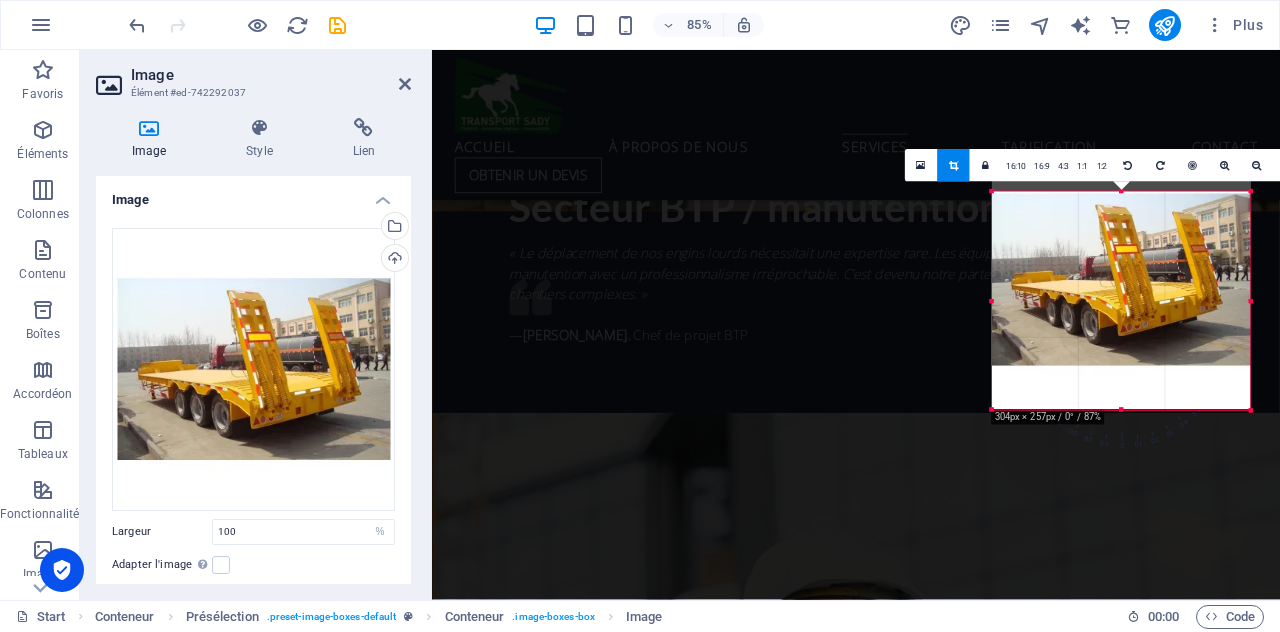 drag, startPoint x: 1252, startPoint y: 195, endPoint x: 986, endPoint y: 227, distance: 267.9179 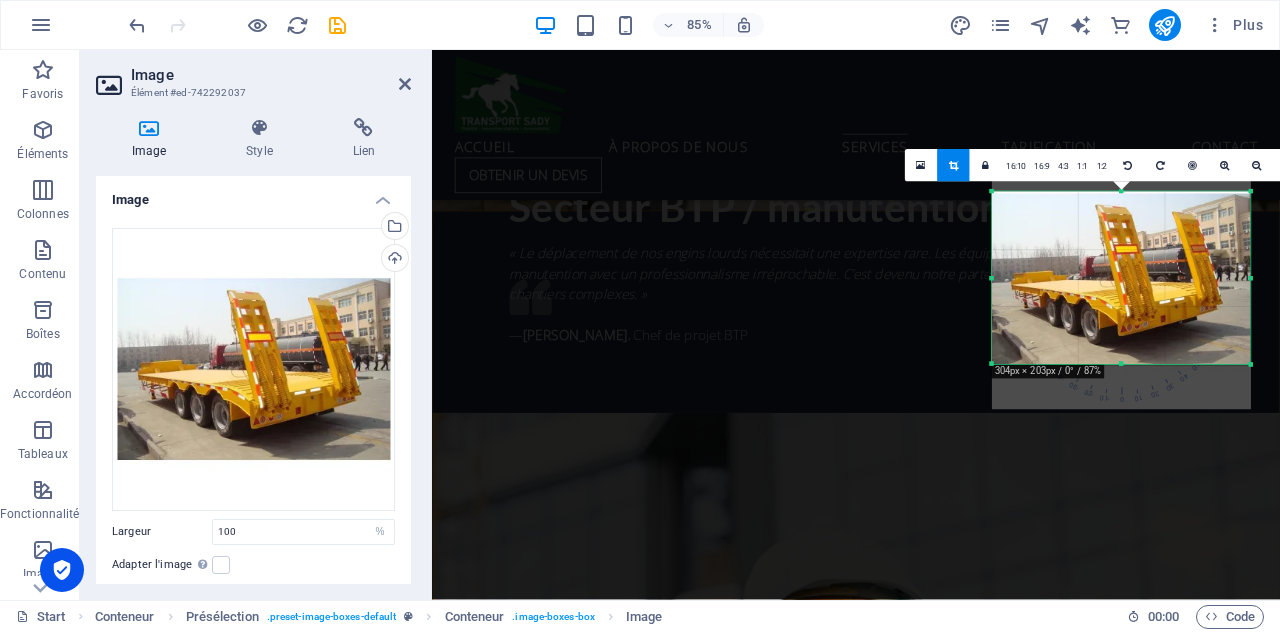 drag, startPoint x: 1252, startPoint y: 411, endPoint x: 1258, endPoint y: 358, distance: 53.338543 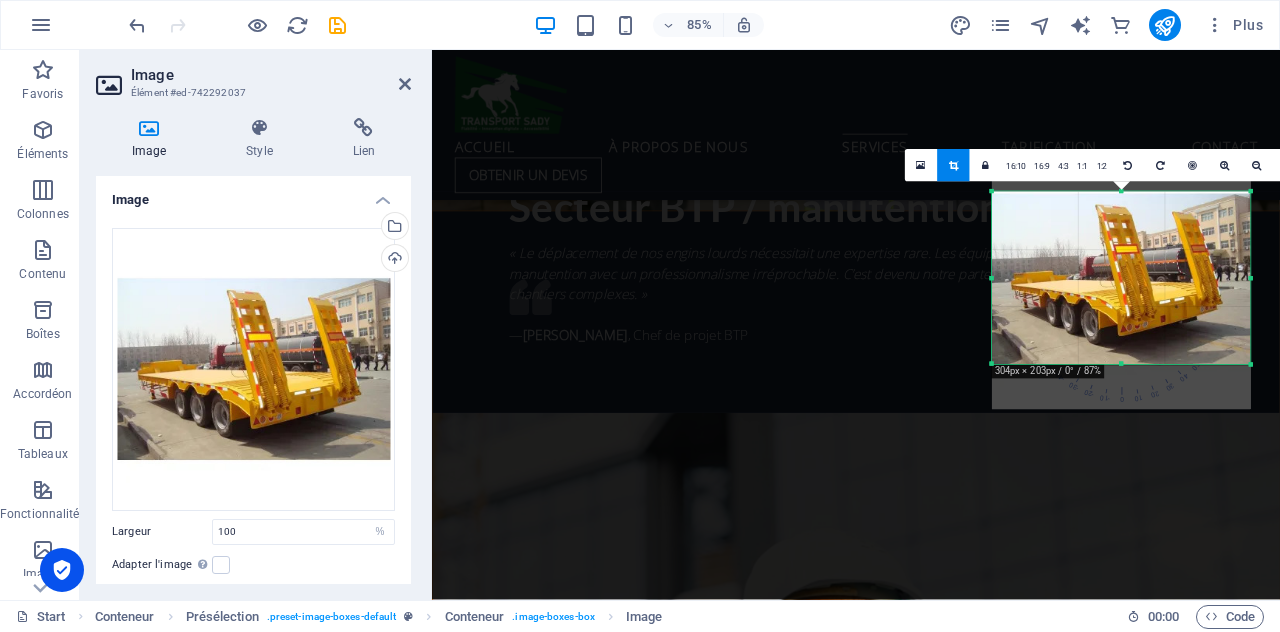 click at bounding box center [1121, 280] 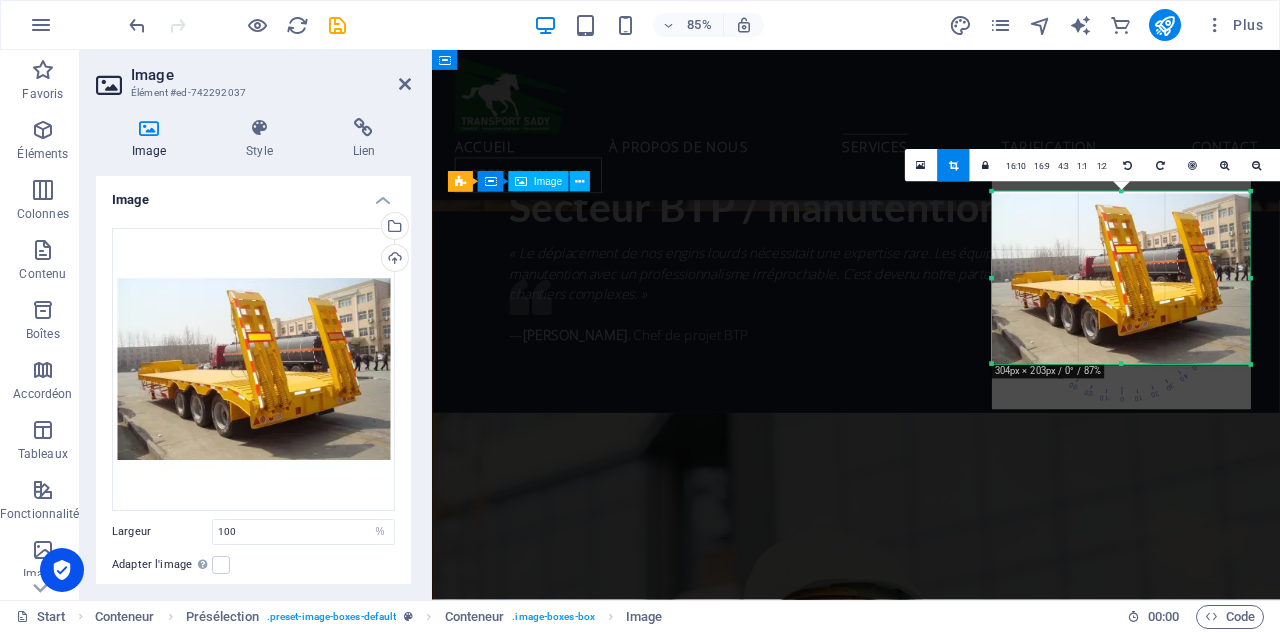 click at bounding box center (931, 3815) 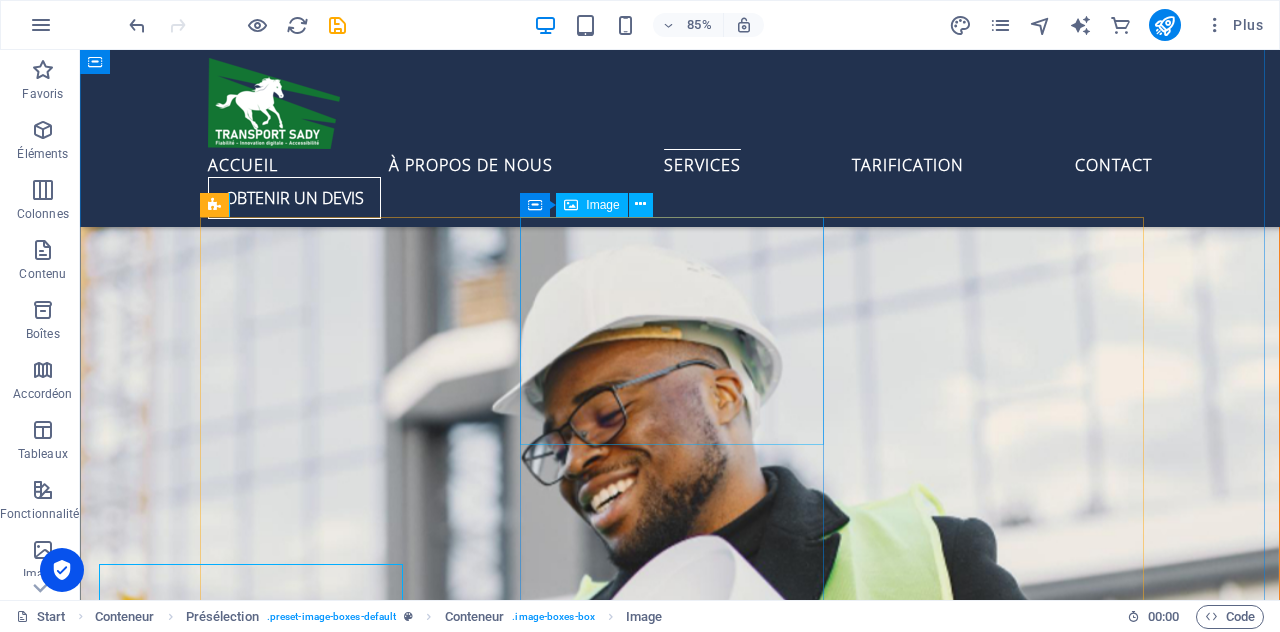 scroll, scrollTop: 3899, scrollLeft: 0, axis: vertical 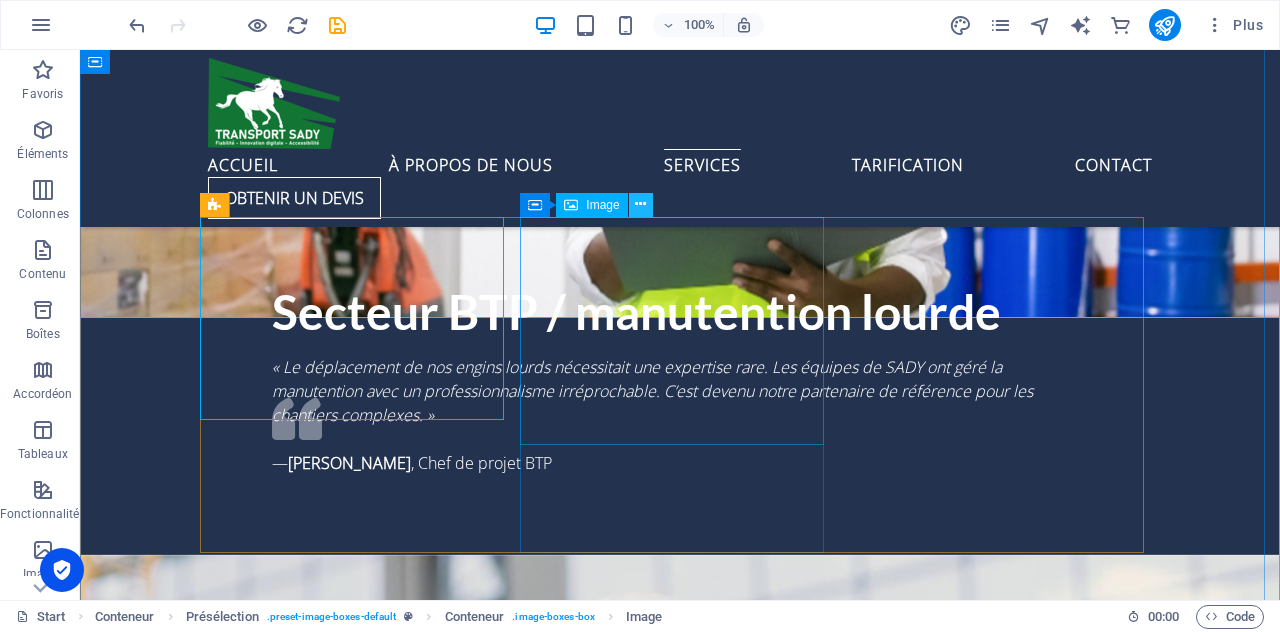 click at bounding box center [640, 204] 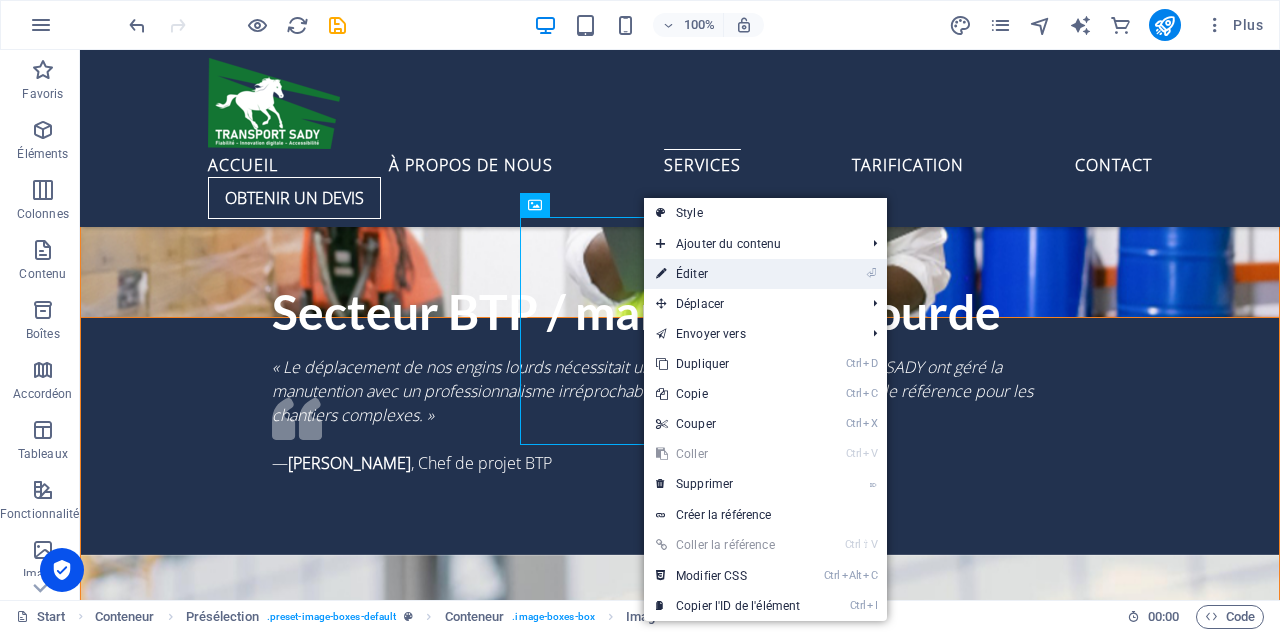 click on "⏎  Éditer" at bounding box center [728, 274] 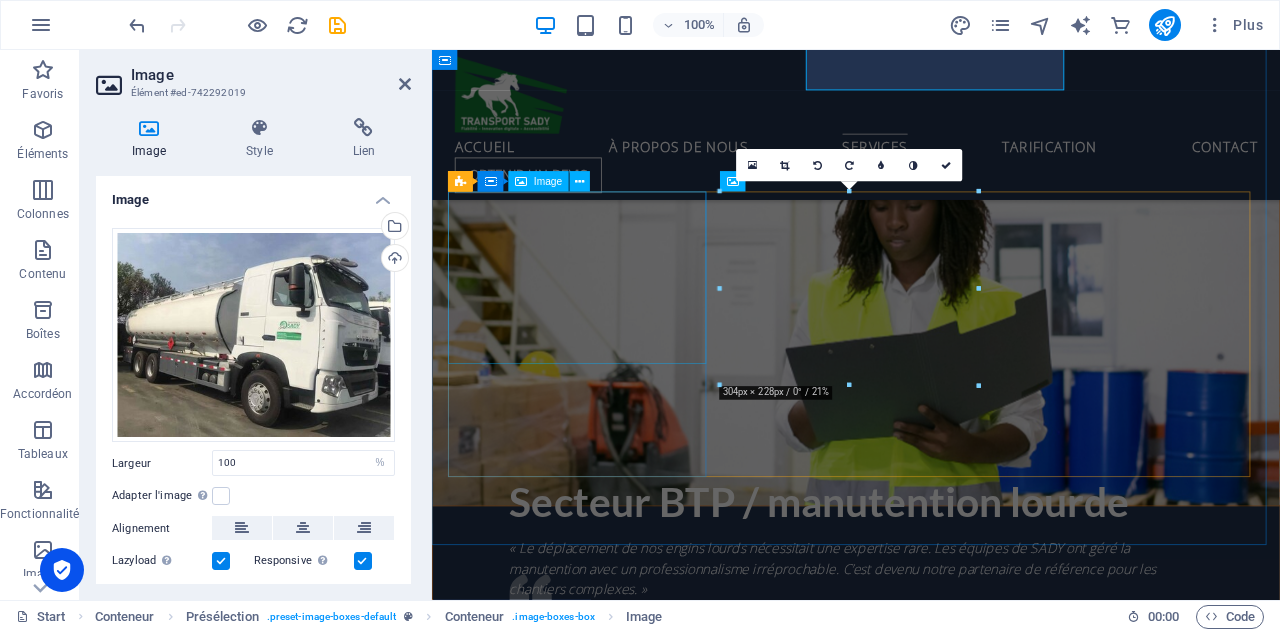 scroll, scrollTop: 4246, scrollLeft: 0, axis: vertical 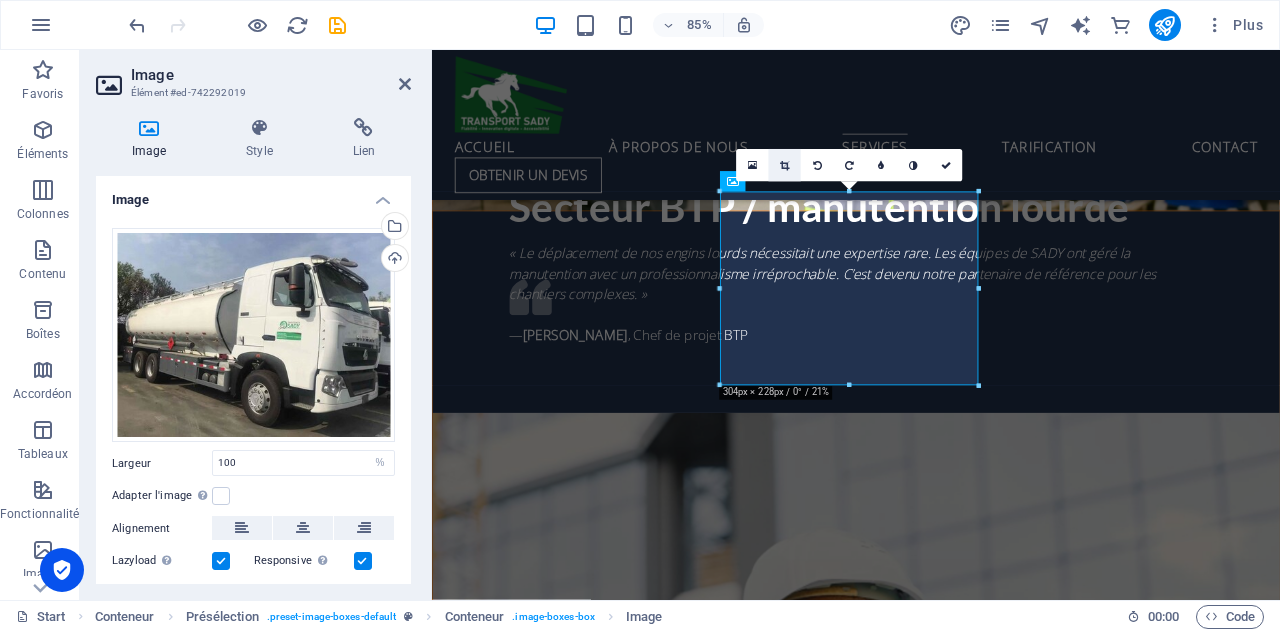 click at bounding box center [785, 166] 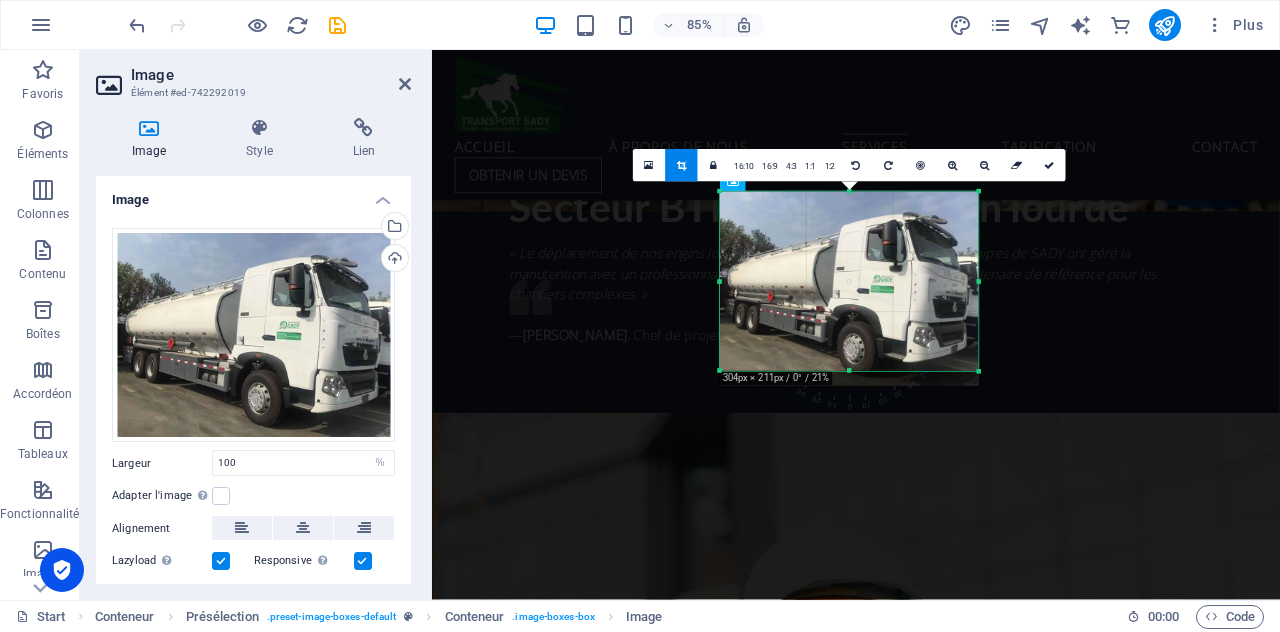 drag, startPoint x: 982, startPoint y: 391, endPoint x: 987, endPoint y: 374, distance: 17.720045 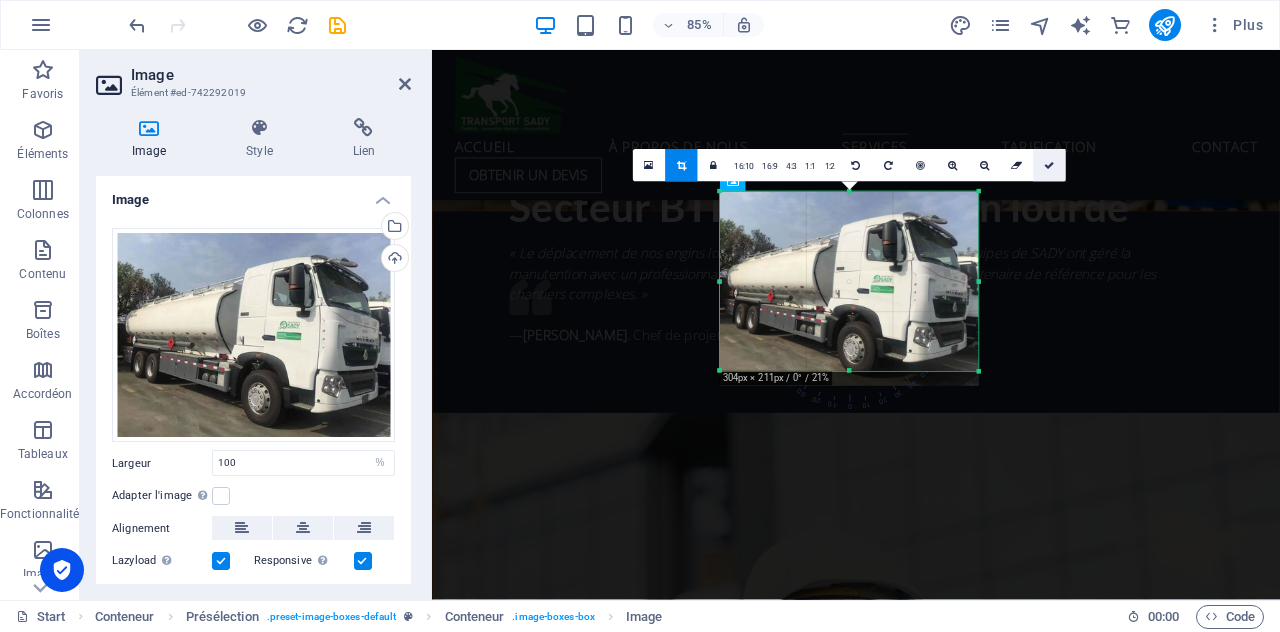 click at bounding box center [1049, 166] 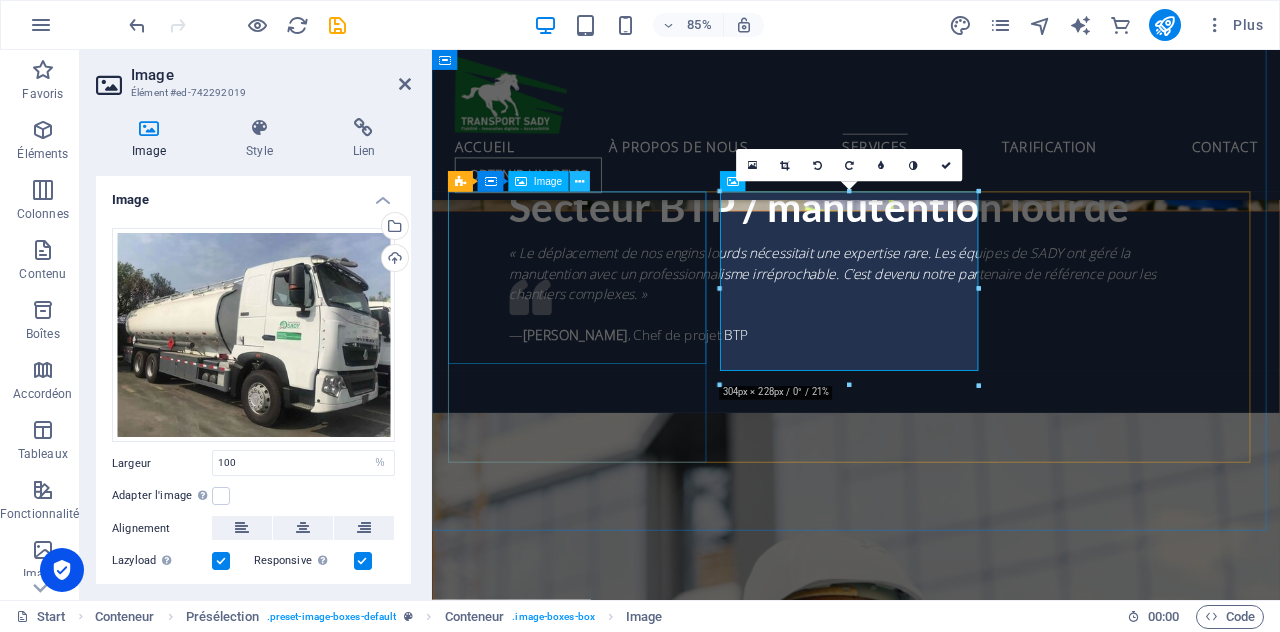 click at bounding box center (580, 182) 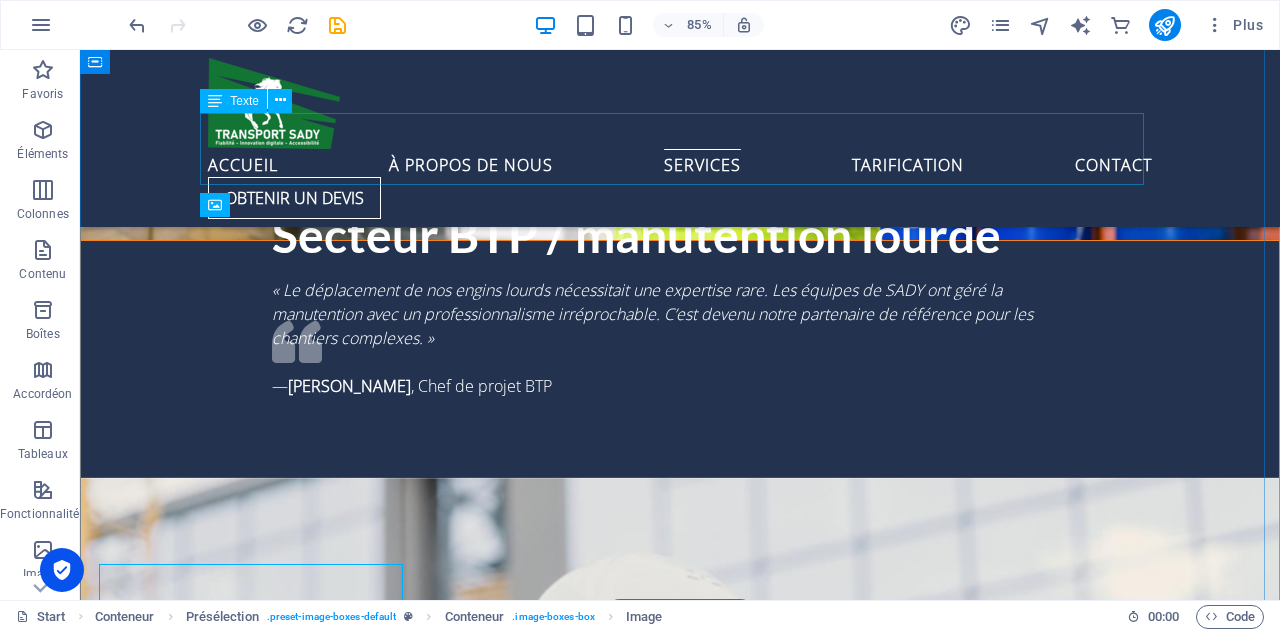 scroll, scrollTop: 3899, scrollLeft: 0, axis: vertical 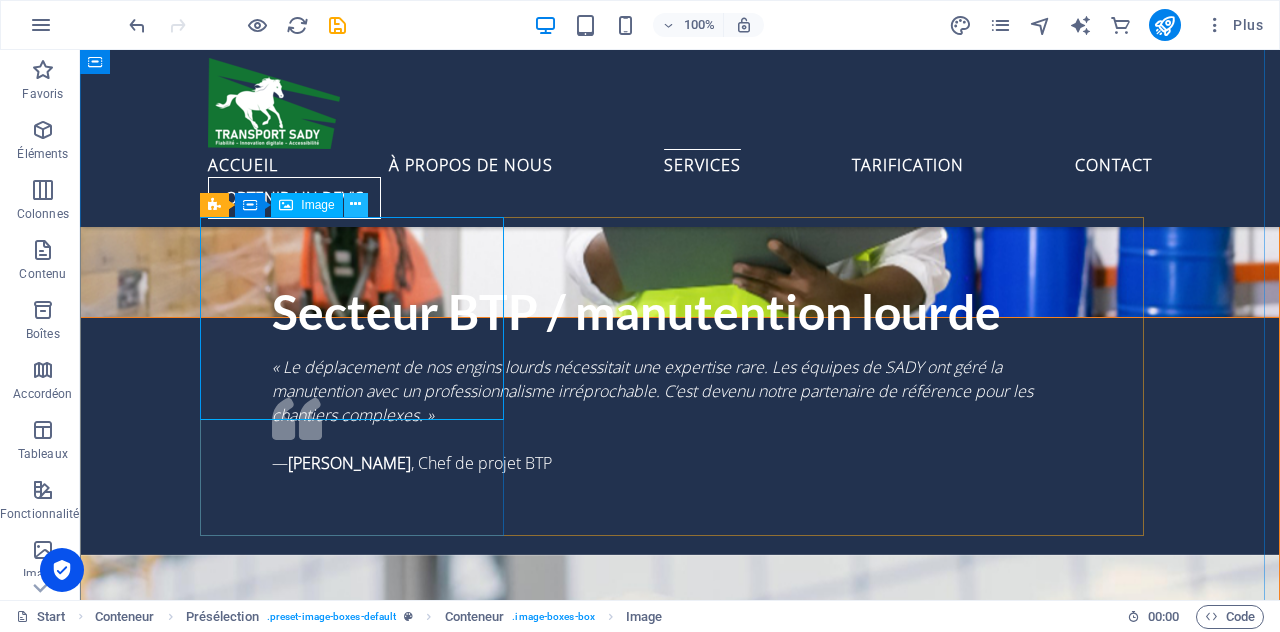 click at bounding box center (355, 204) 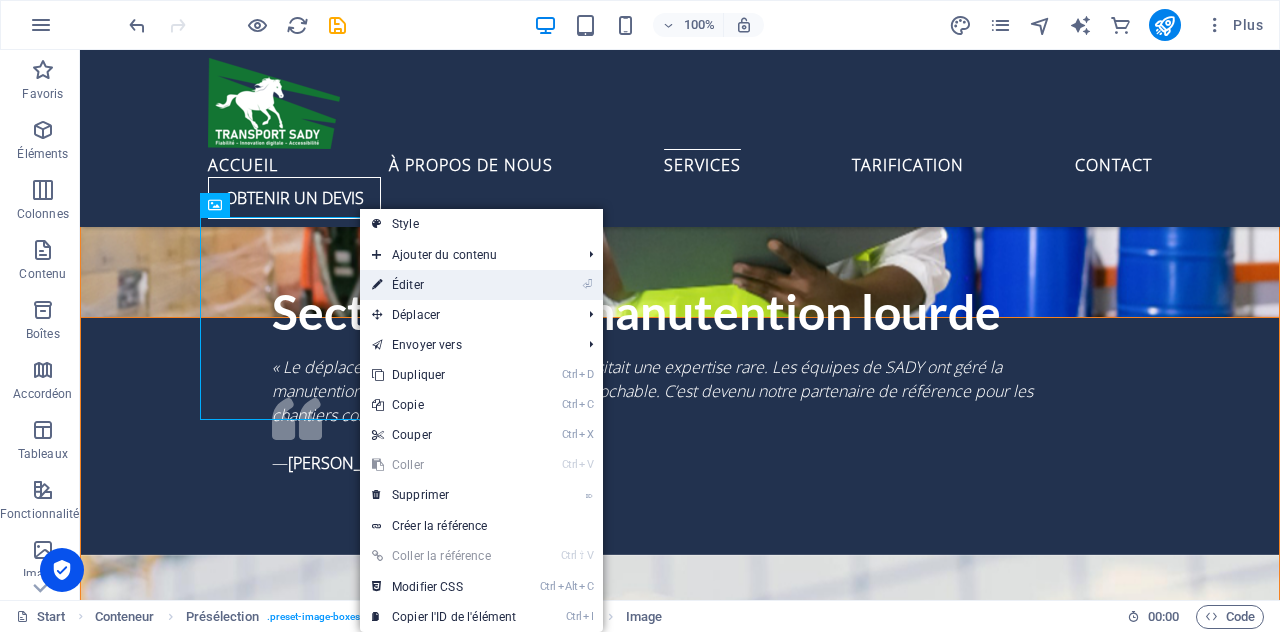click on "⏎  Éditer" at bounding box center (444, 285) 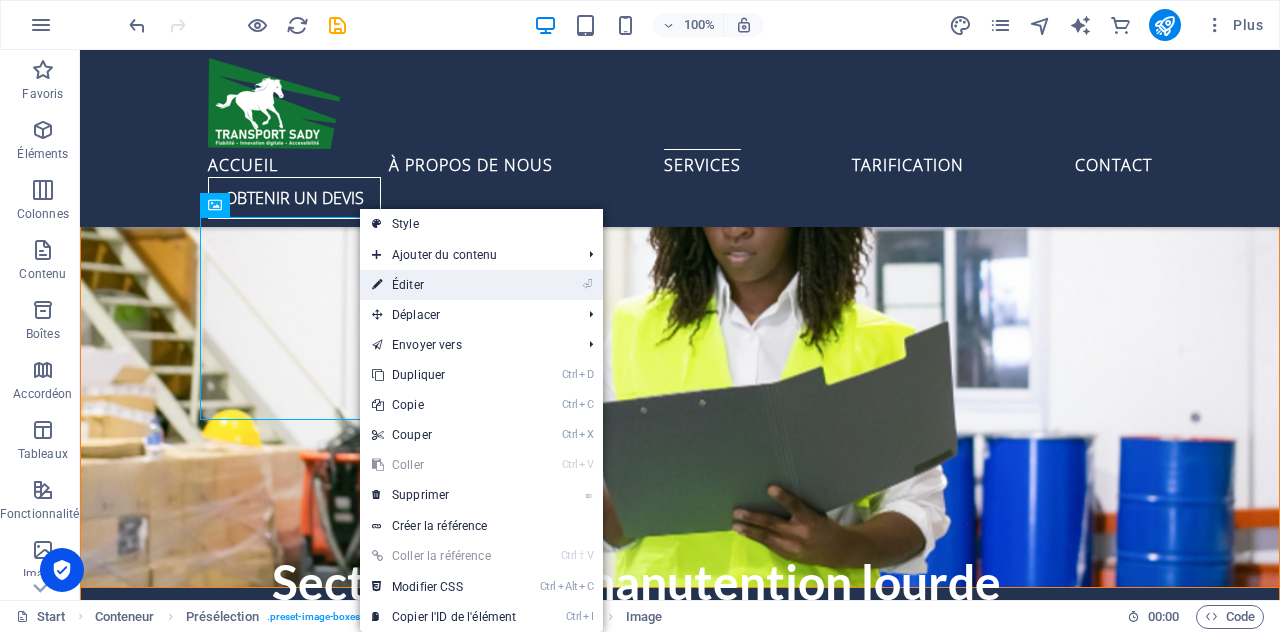 scroll, scrollTop: 4246, scrollLeft: 0, axis: vertical 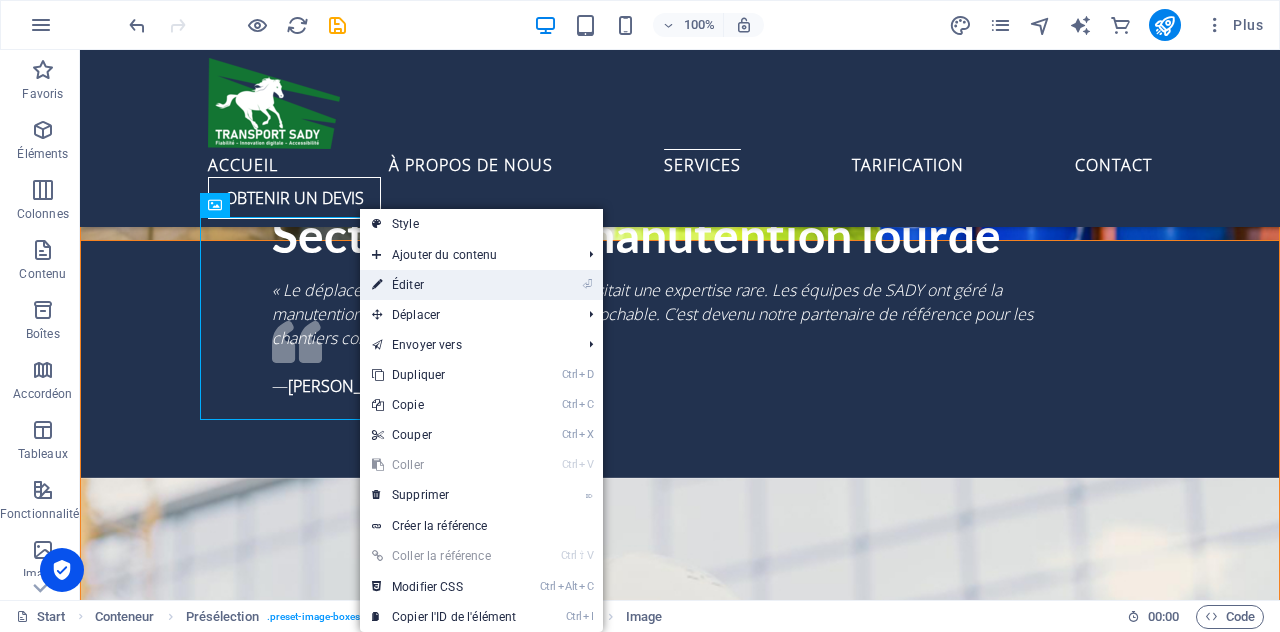 select on "%" 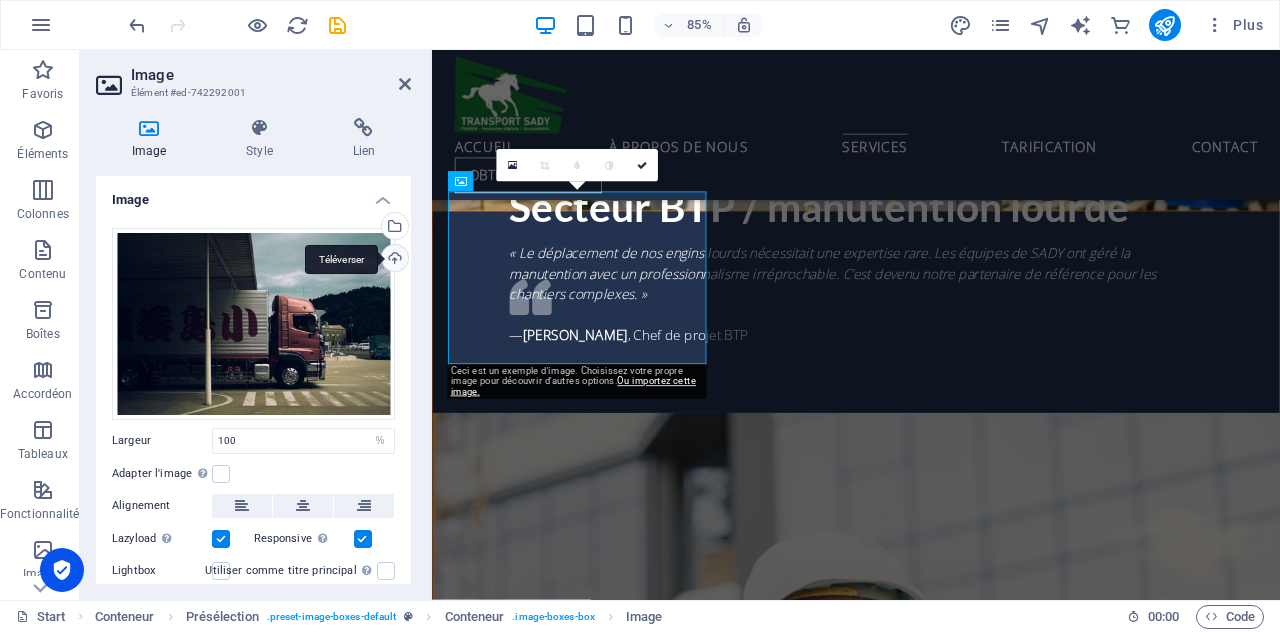 click on "Téléverser" at bounding box center [393, 260] 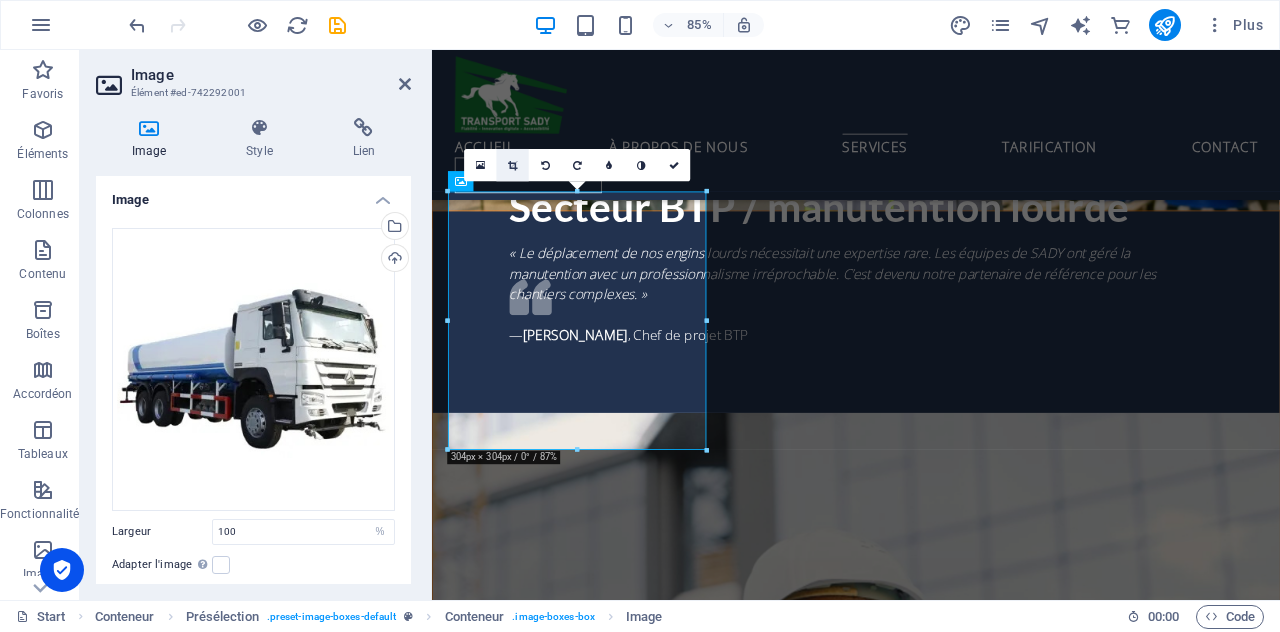 click at bounding box center [512, 166] 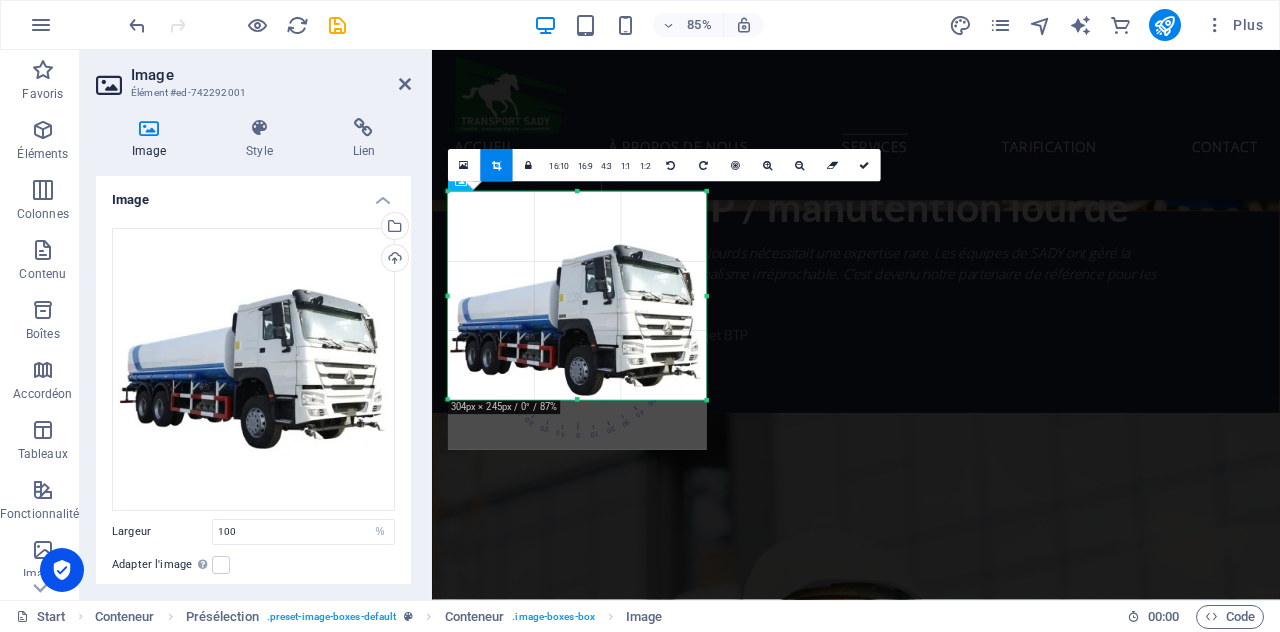 drag, startPoint x: 708, startPoint y: 452, endPoint x: 716, endPoint y: 393, distance: 59.5399 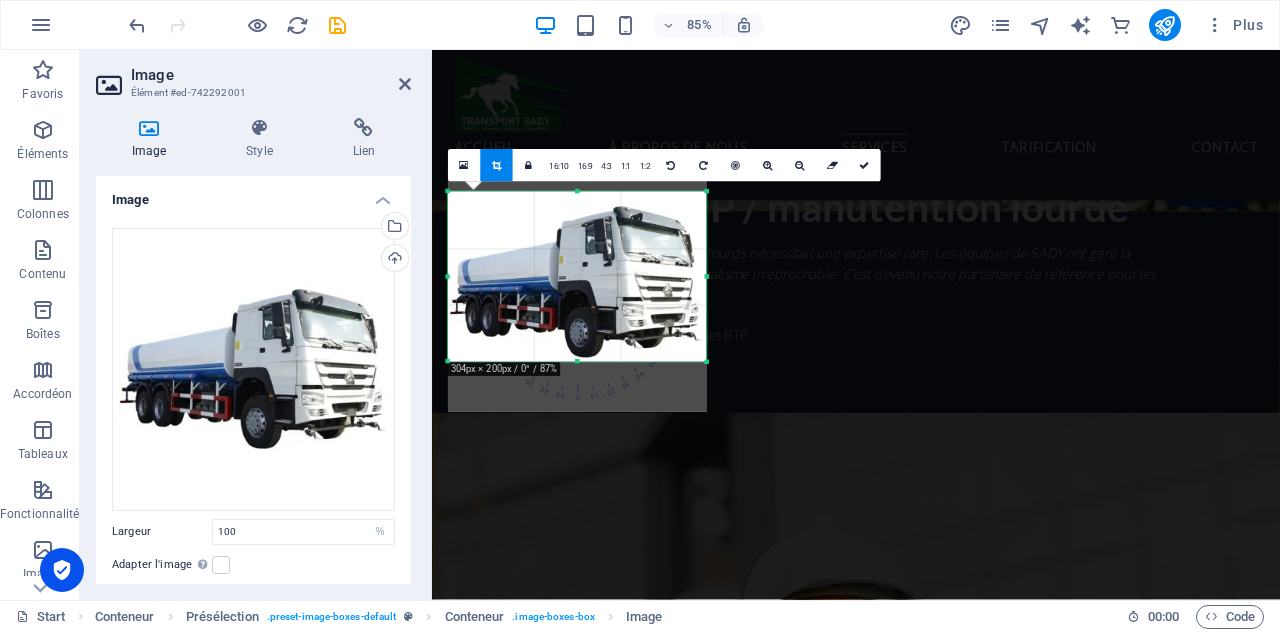 drag, startPoint x: 706, startPoint y: 191, endPoint x: 707, endPoint y: 236, distance: 45.01111 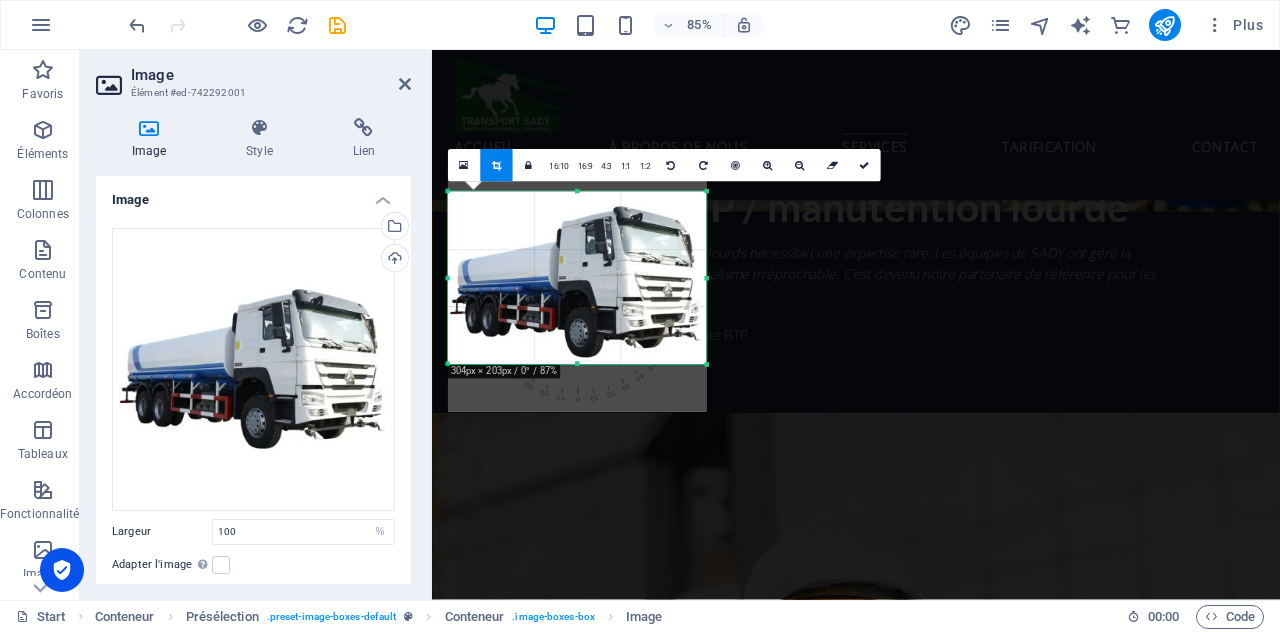 click on "180 170 160 150 140 130 120 110 100 90 80 70 60 50 40 30 20 10 0 -10 -20 -30 -40 -50 -60 -70 -80 -90 -100 -110 -120 -130 -140 -150 -160 -170 304px × 203px / 0° / 87% 16:10 16:9 4:3 1:1 1:2 0" at bounding box center (577, 278) 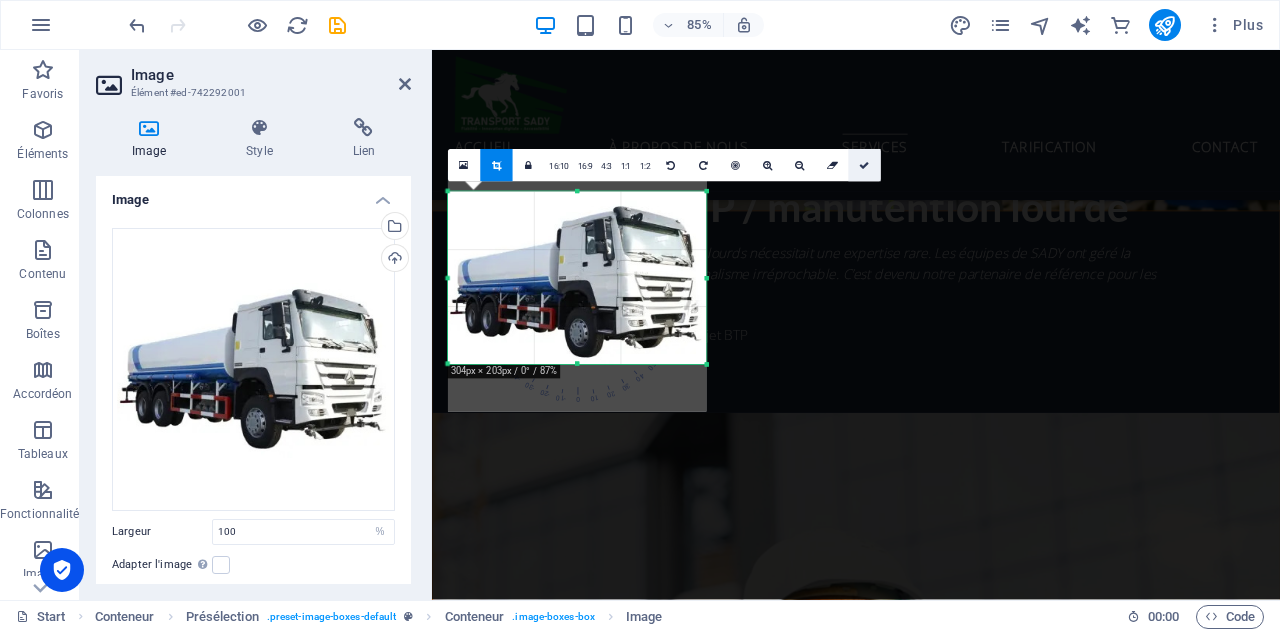 click at bounding box center (864, 166) 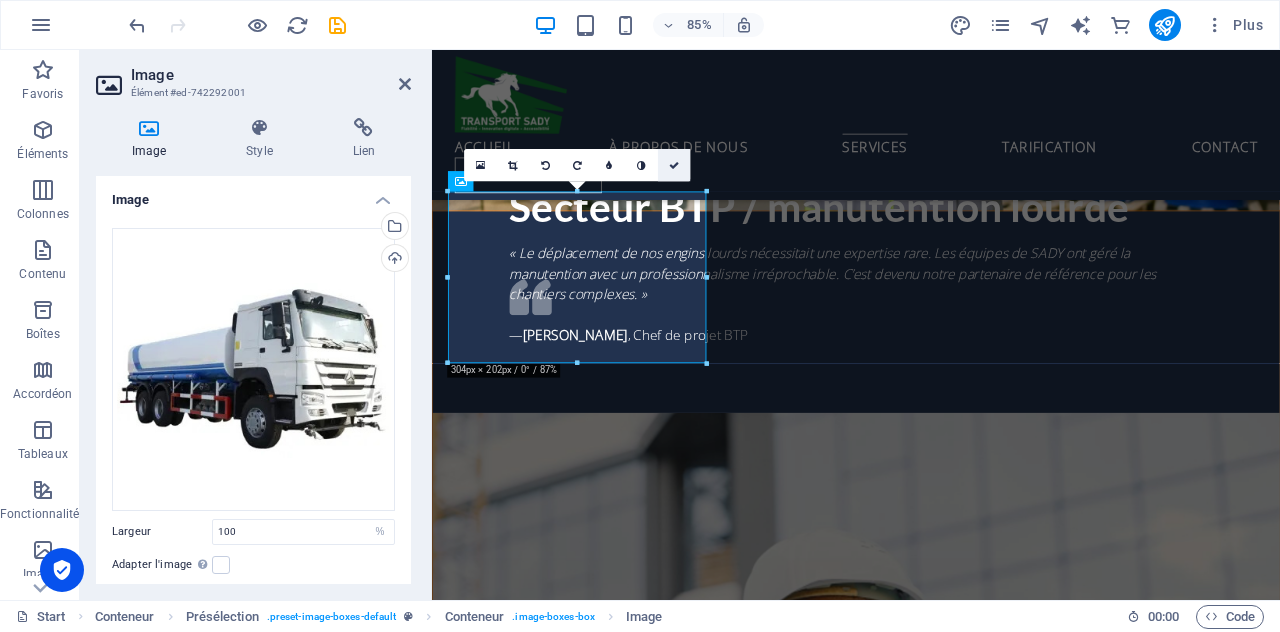 drag, startPoint x: 670, startPoint y: 159, endPoint x: 668, endPoint y: 98, distance: 61.03278 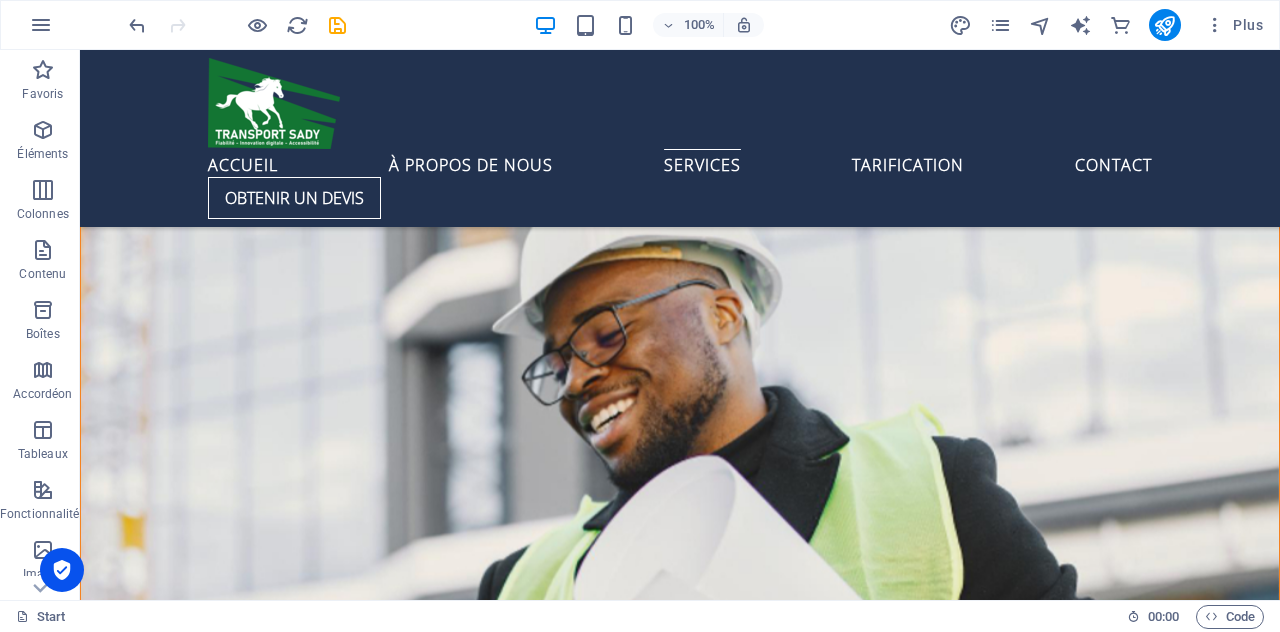 scroll, scrollTop: 4294, scrollLeft: 0, axis: vertical 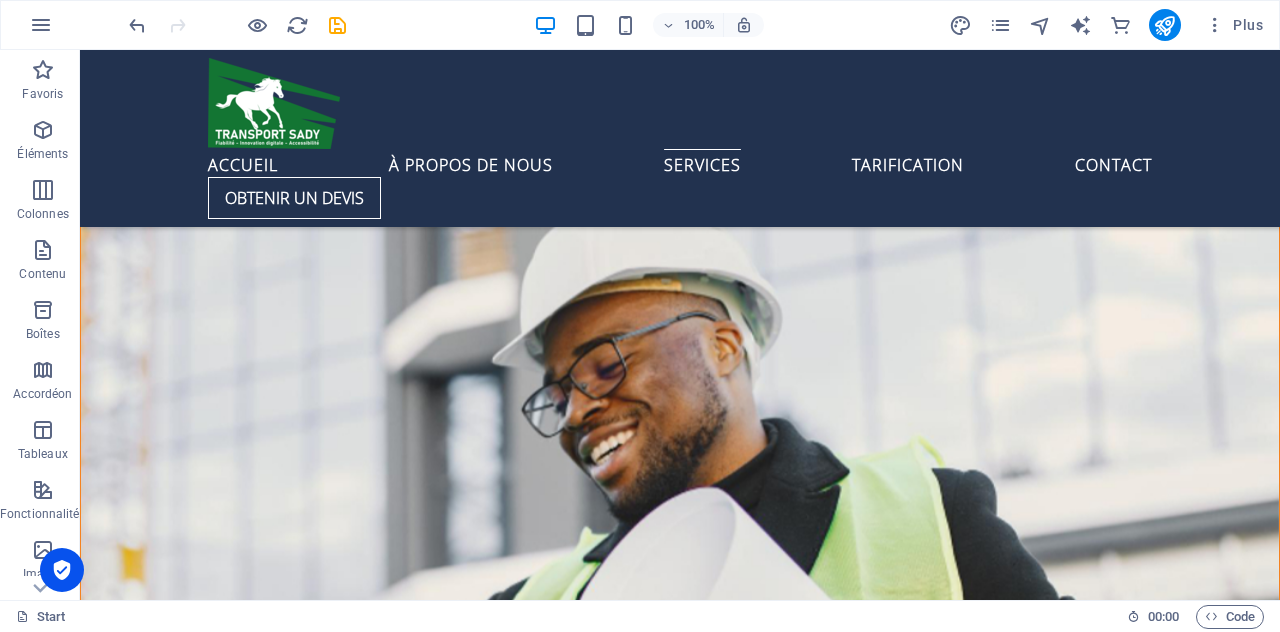 click at bounding box center [568, 5613] 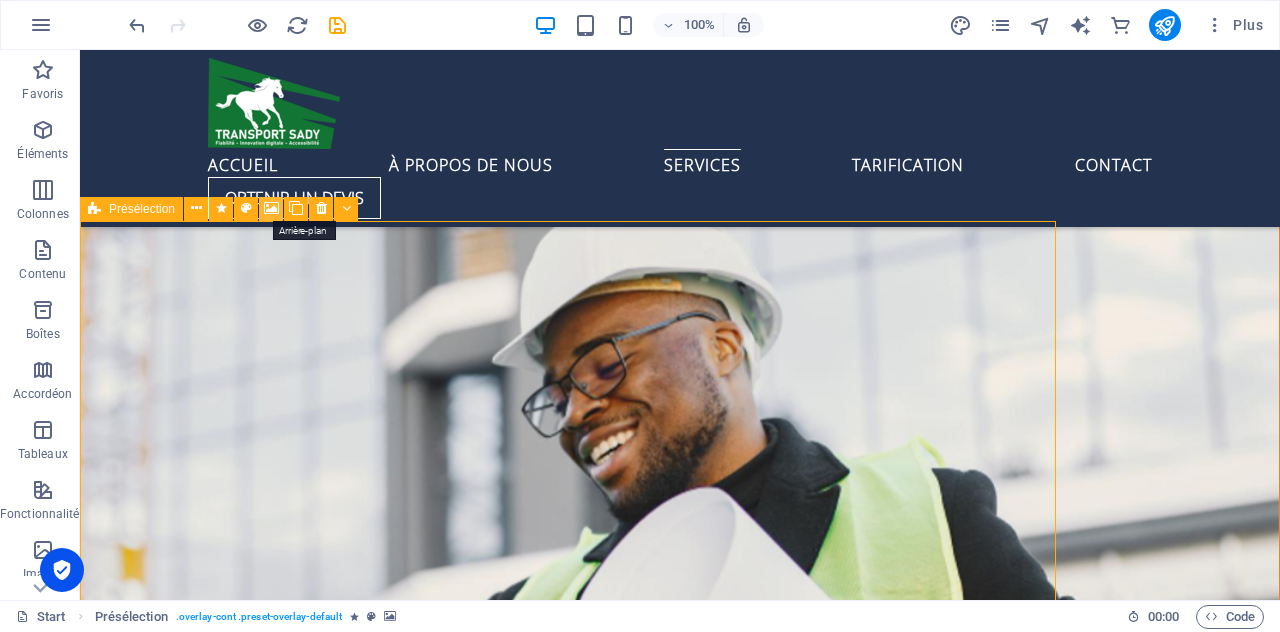 click at bounding box center (271, 208) 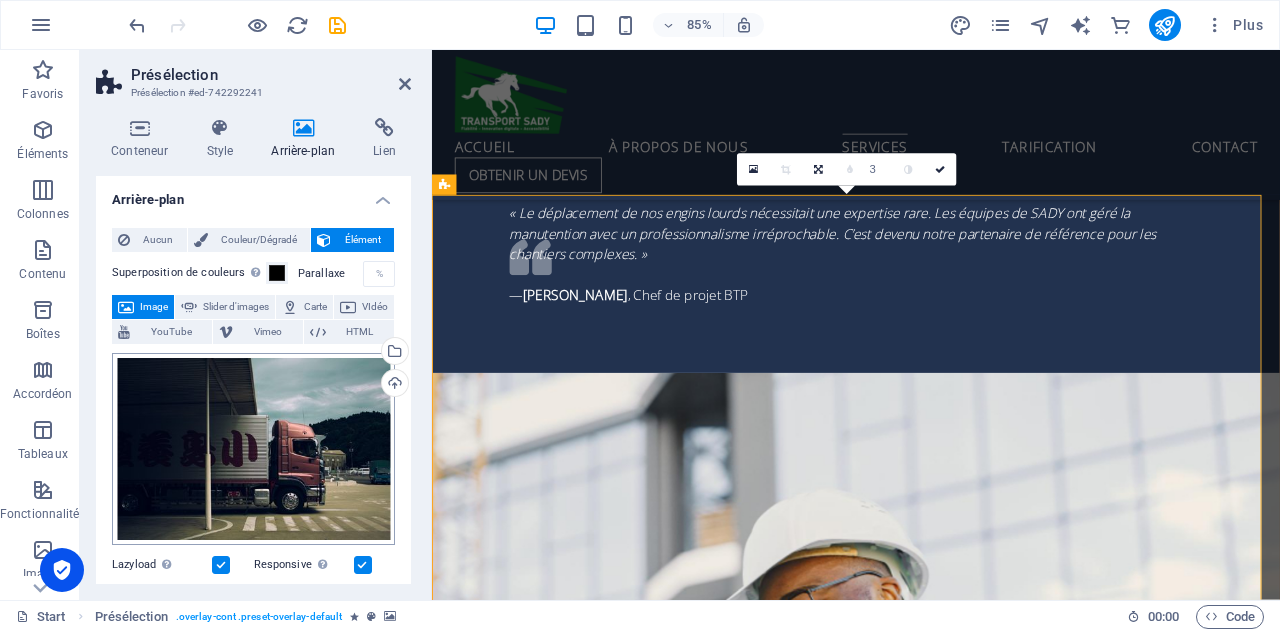 scroll, scrollTop: 4641, scrollLeft: 0, axis: vertical 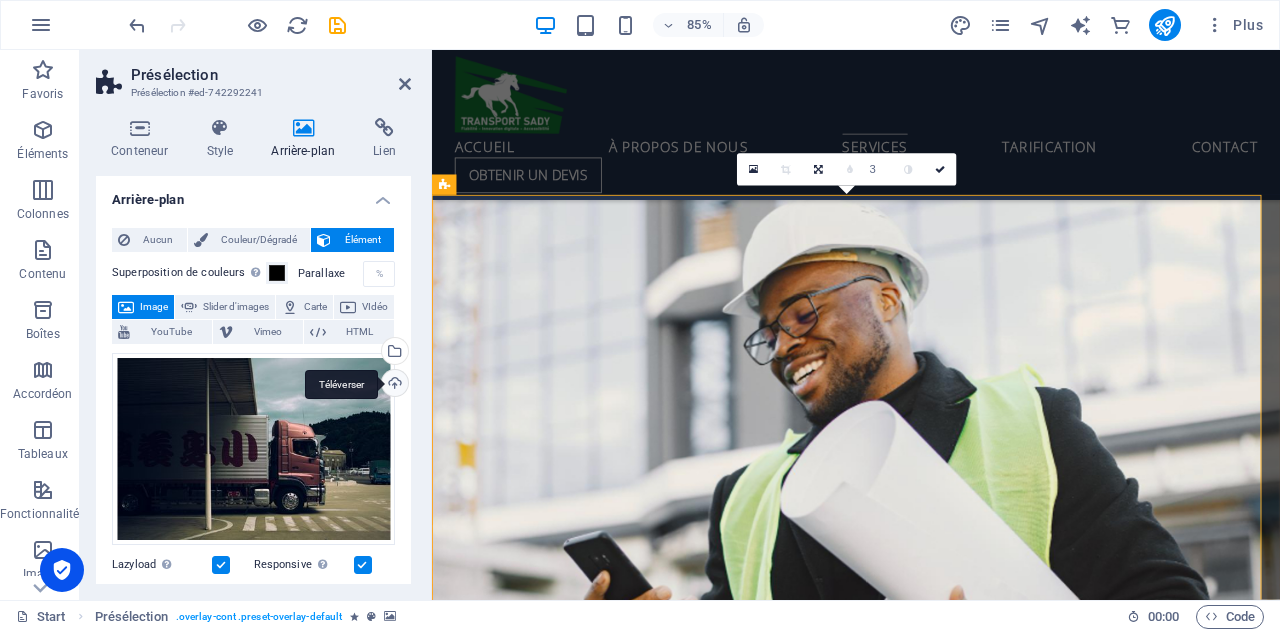 click on "Téléverser" at bounding box center [393, 385] 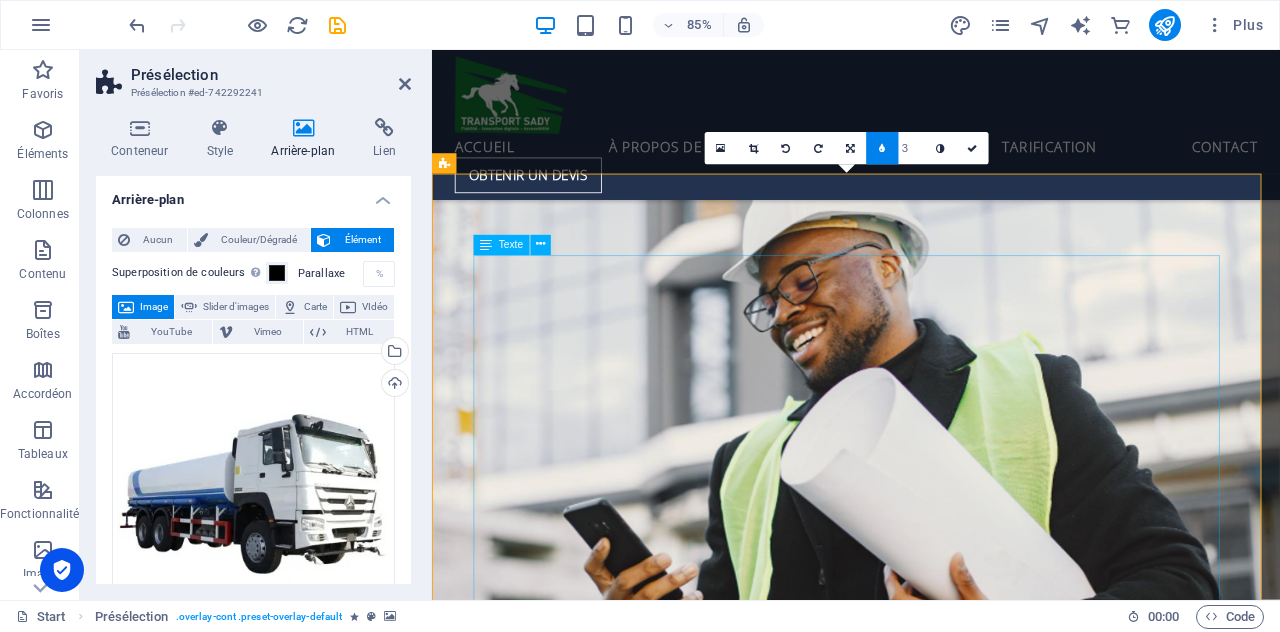 scroll, scrollTop: 4654, scrollLeft: 0, axis: vertical 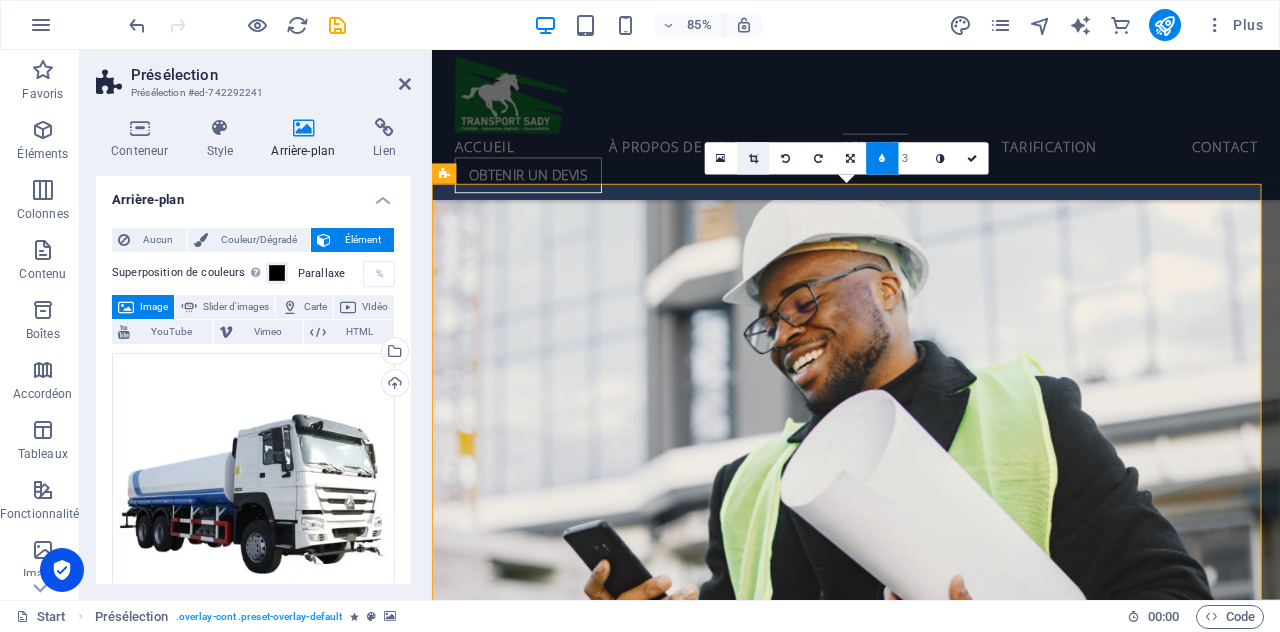 click at bounding box center [753, 159] 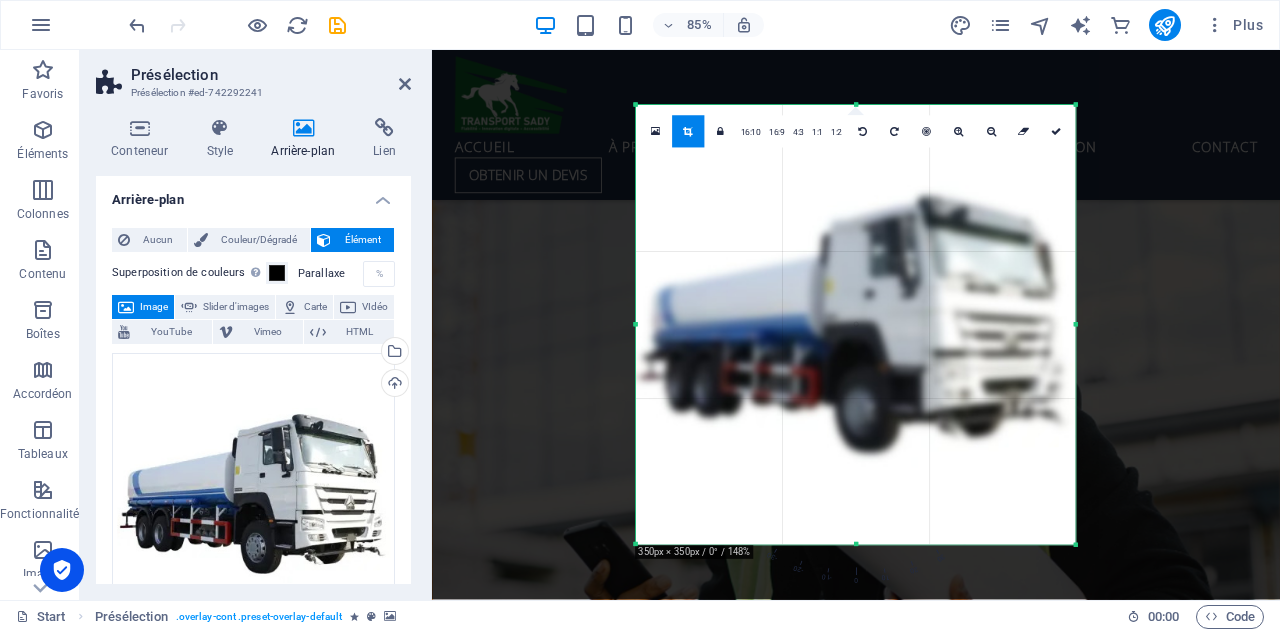 drag, startPoint x: 930, startPoint y: 253, endPoint x: 868, endPoint y: 333, distance: 101.21265 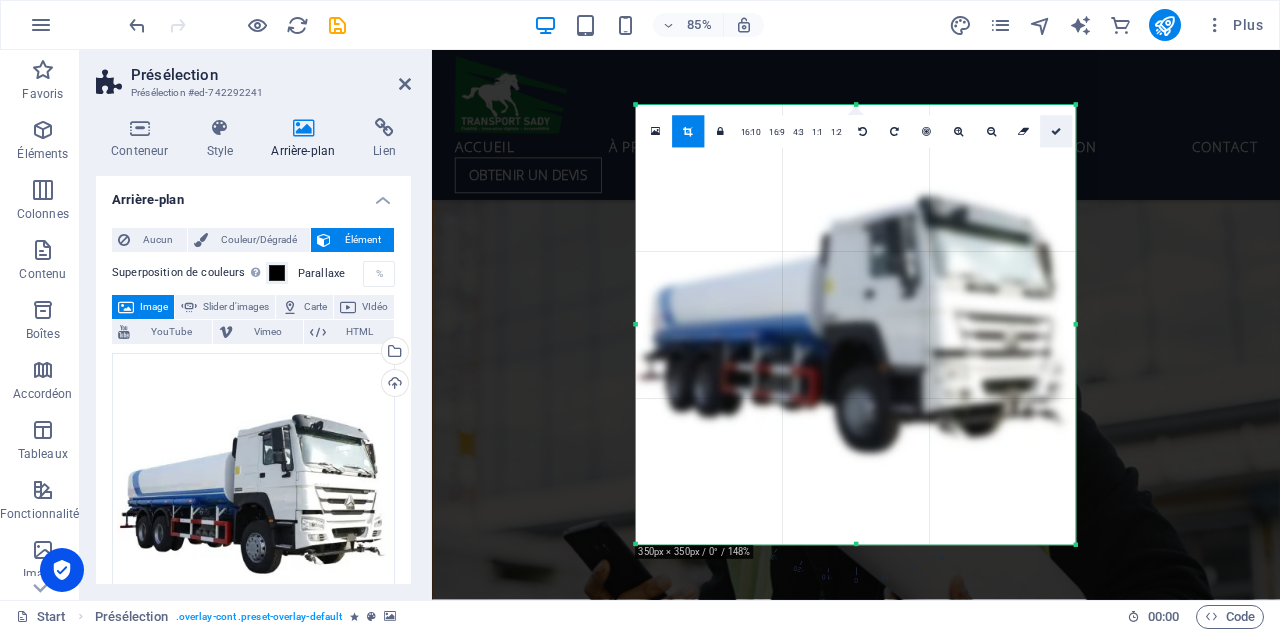 click at bounding box center (1056, 131) 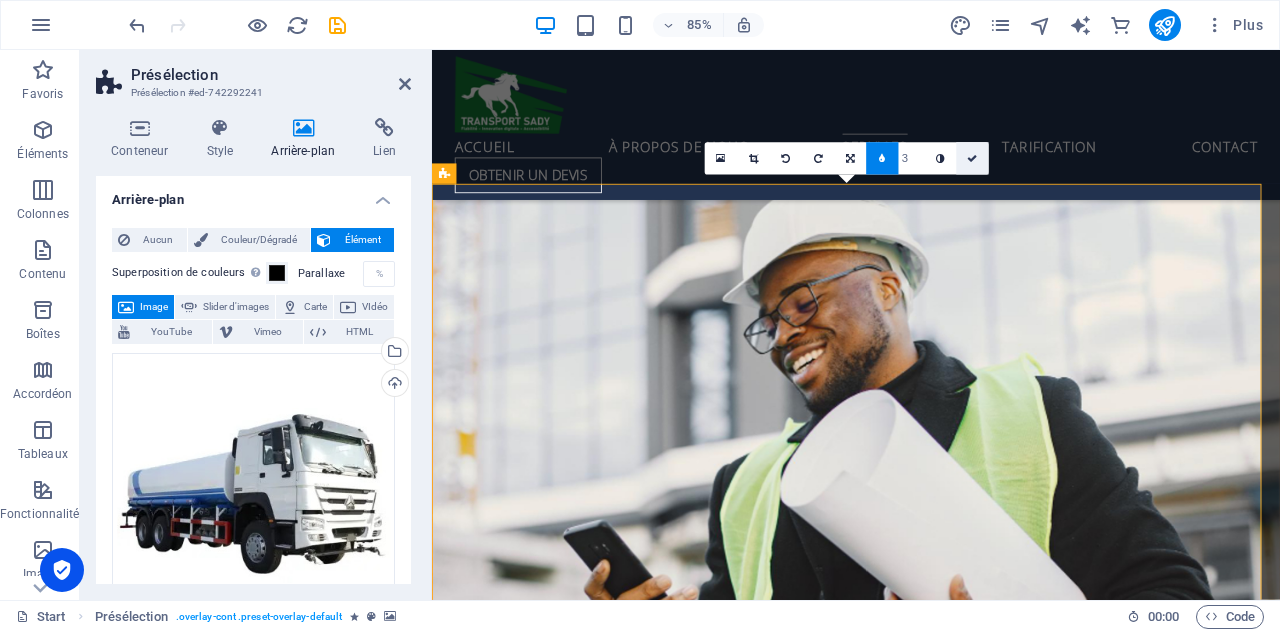 click at bounding box center (973, 159) 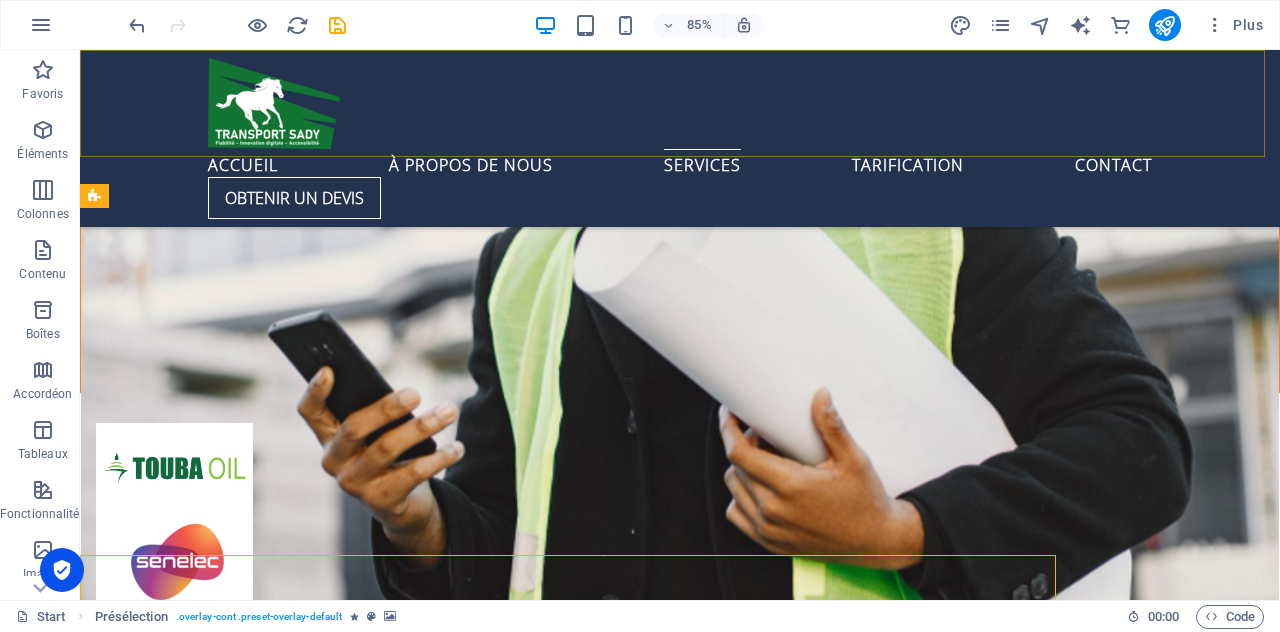 scroll, scrollTop: 4307, scrollLeft: 0, axis: vertical 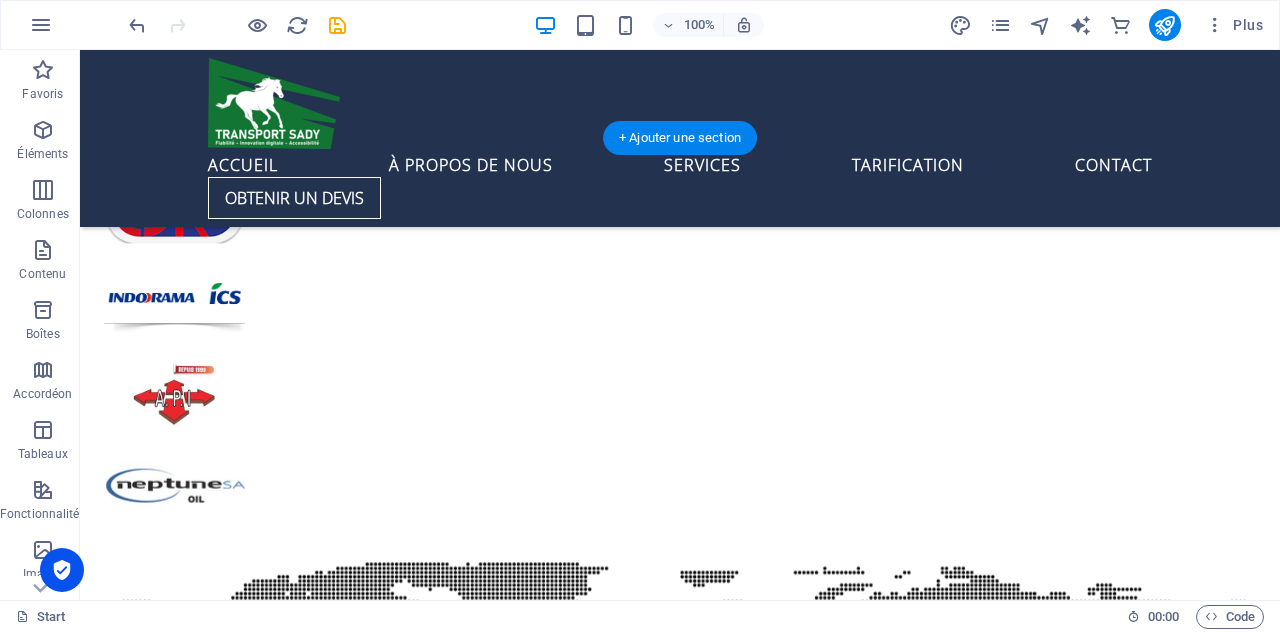 click at bounding box center [568, 6224] 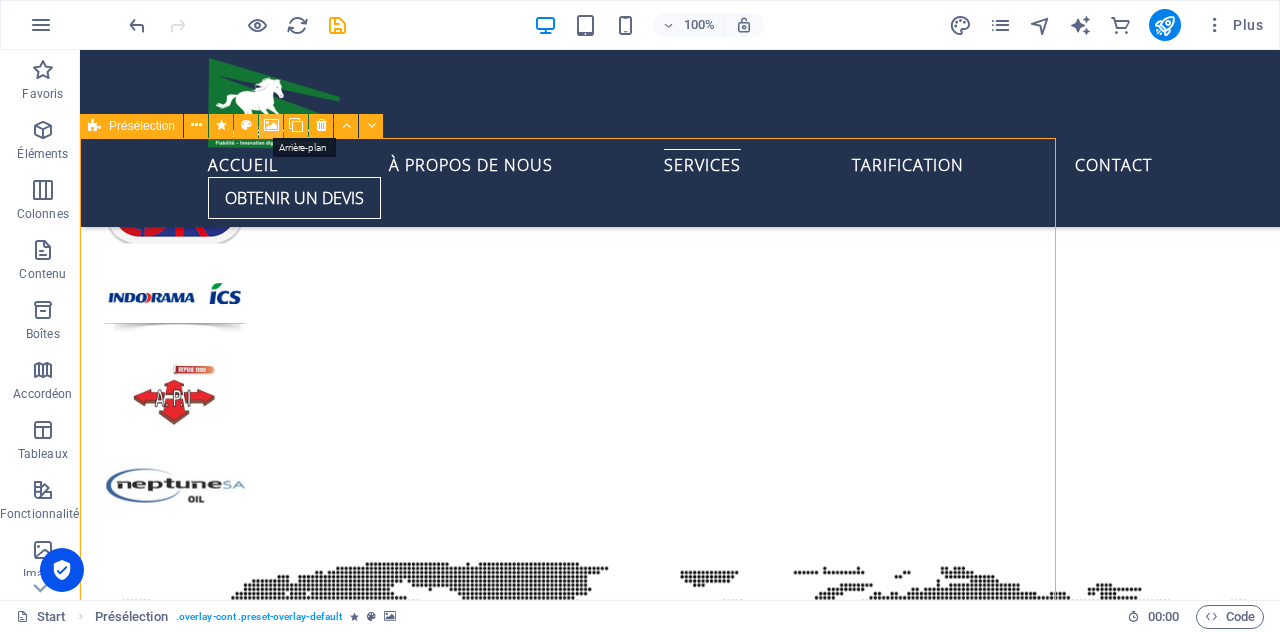 click at bounding box center (271, 125) 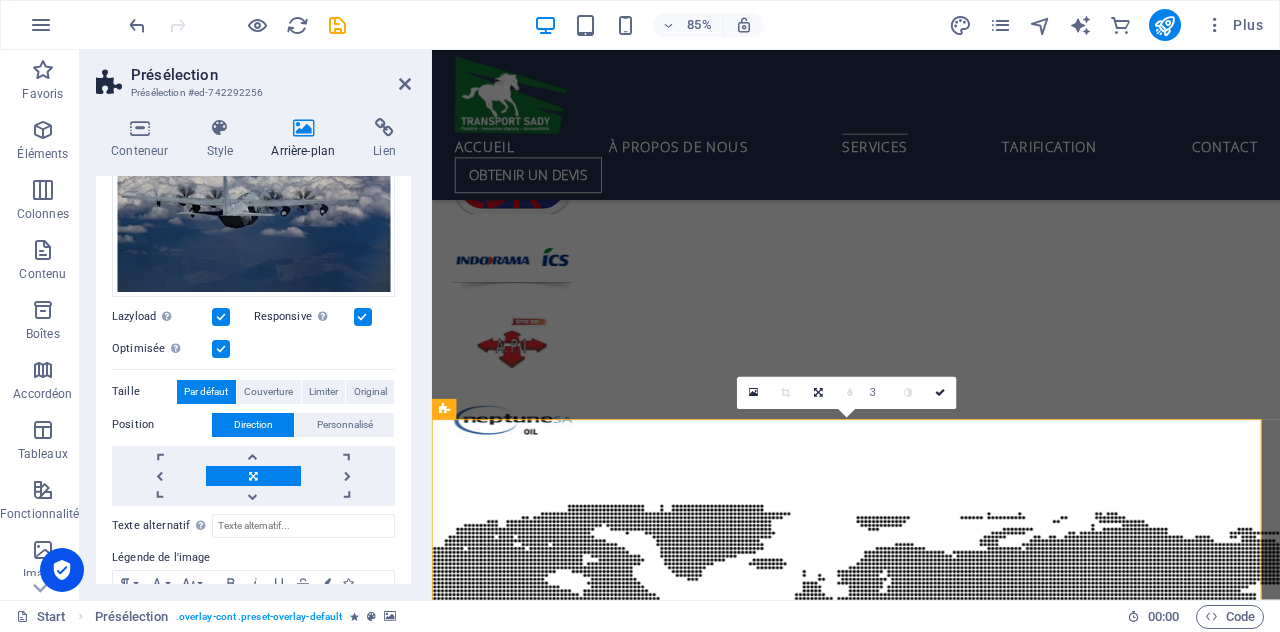 scroll, scrollTop: 0, scrollLeft: 0, axis: both 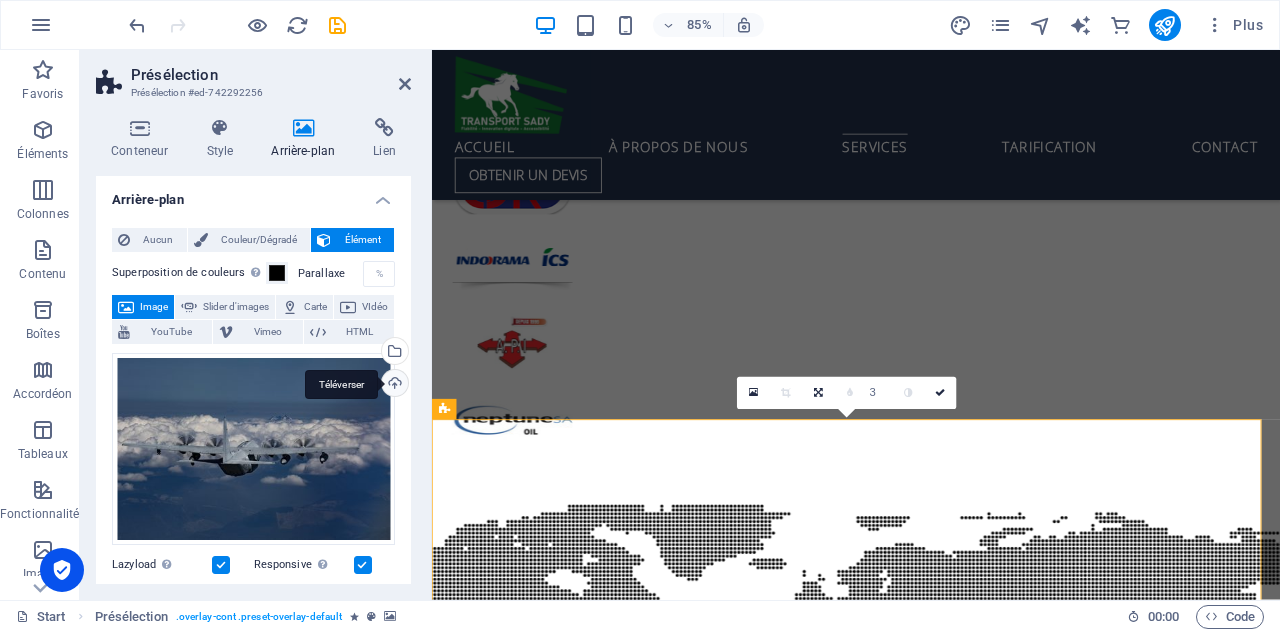 click on "Téléverser" at bounding box center (393, 385) 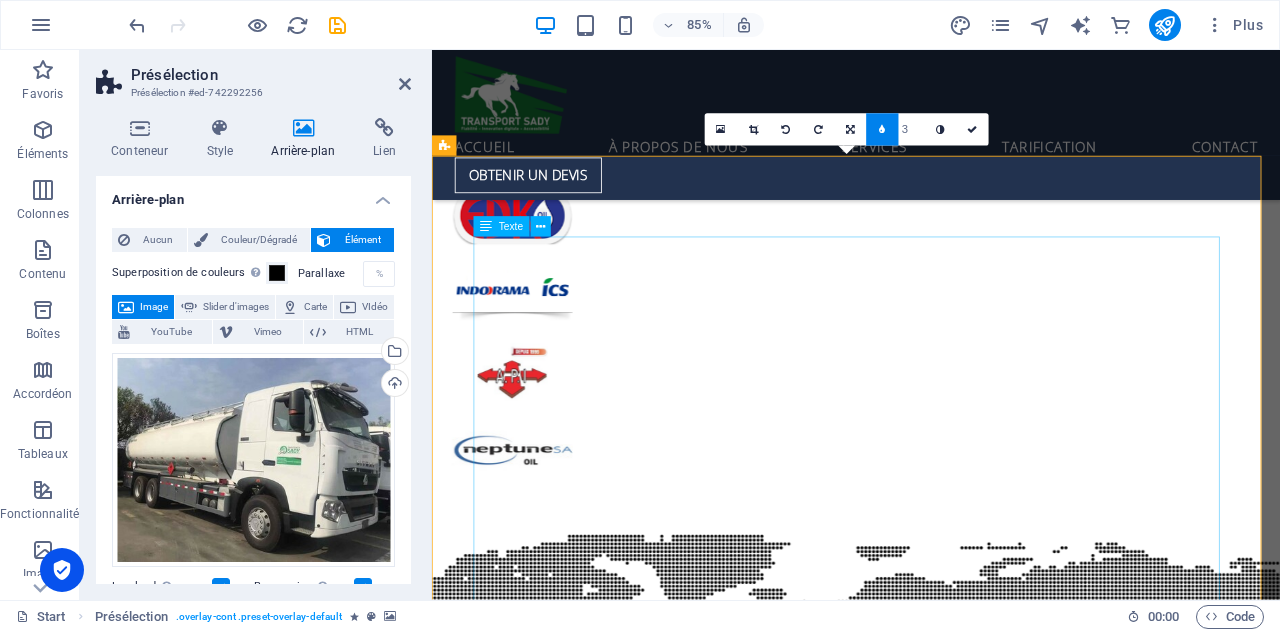 scroll, scrollTop: 5233, scrollLeft: 0, axis: vertical 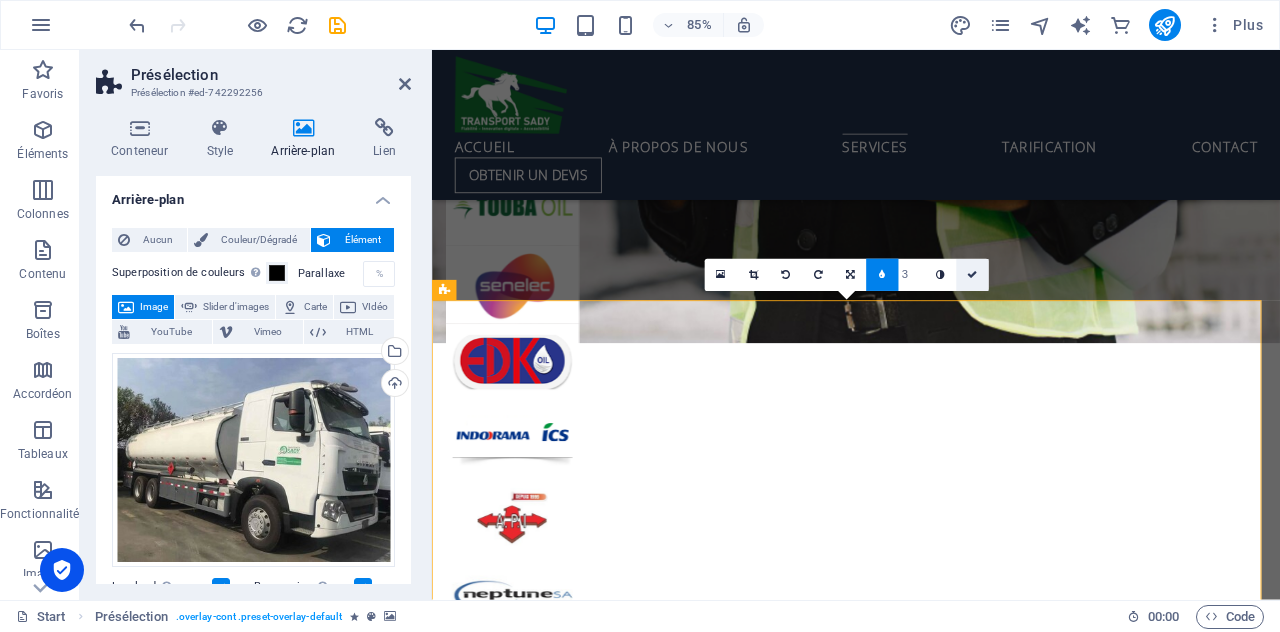 click at bounding box center [973, 275] 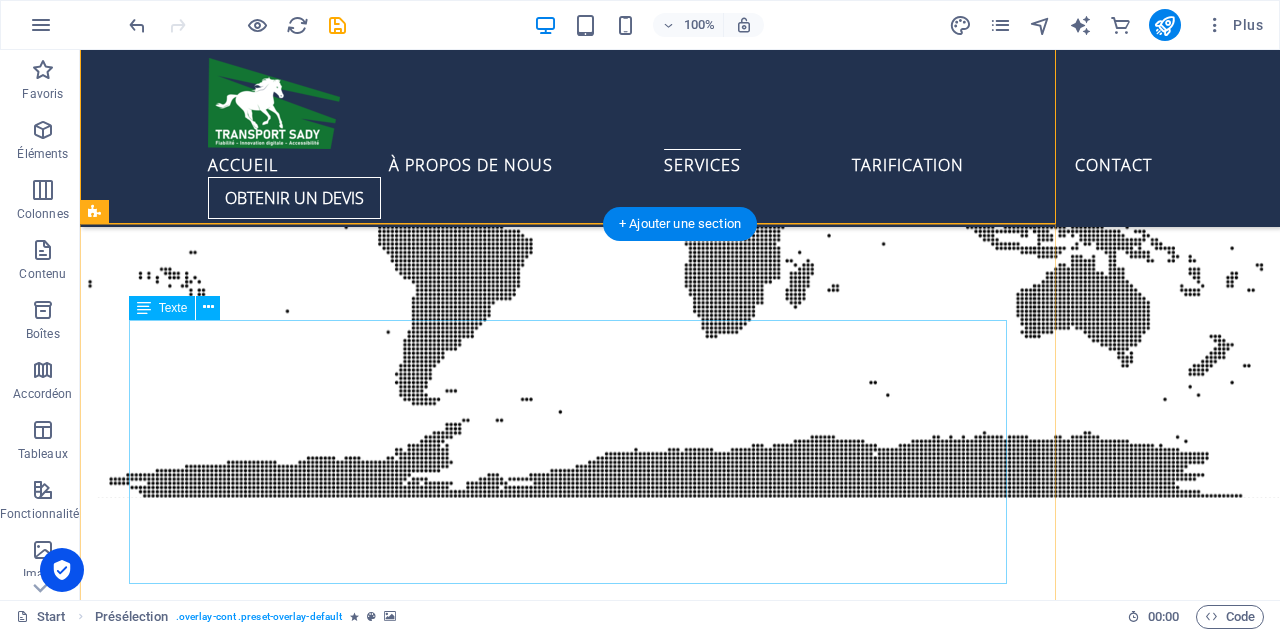 scroll, scrollTop: 5707, scrollLeft: 0, axis: vertical 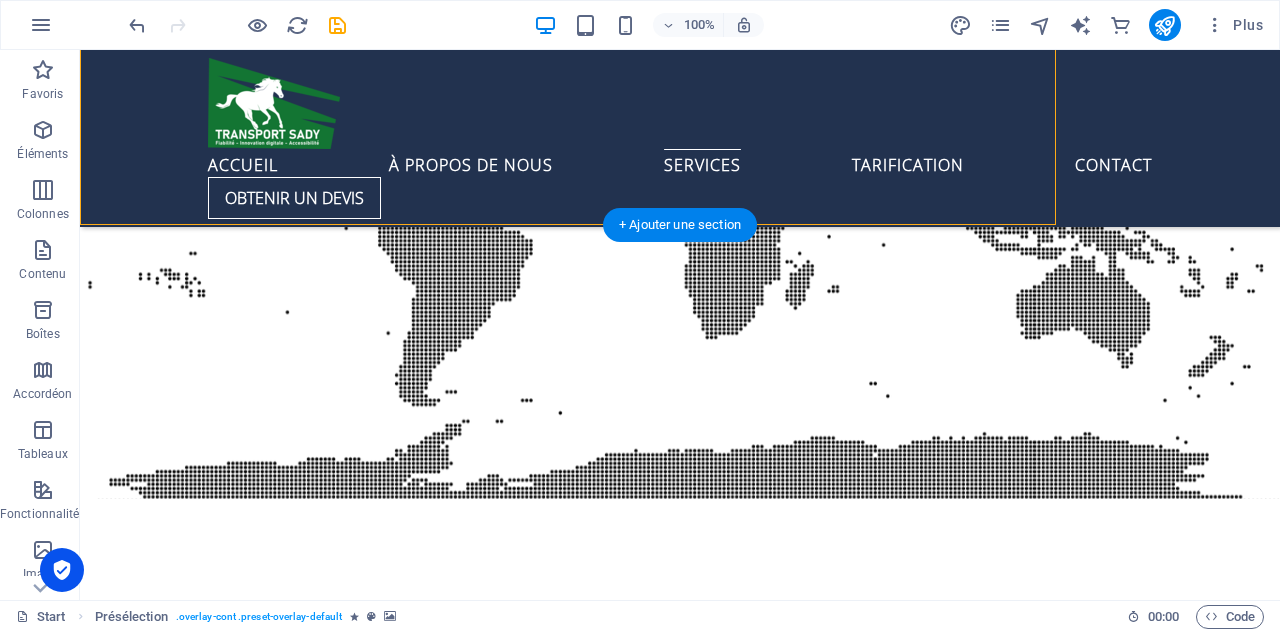 click at bounding box center [568, 6875] 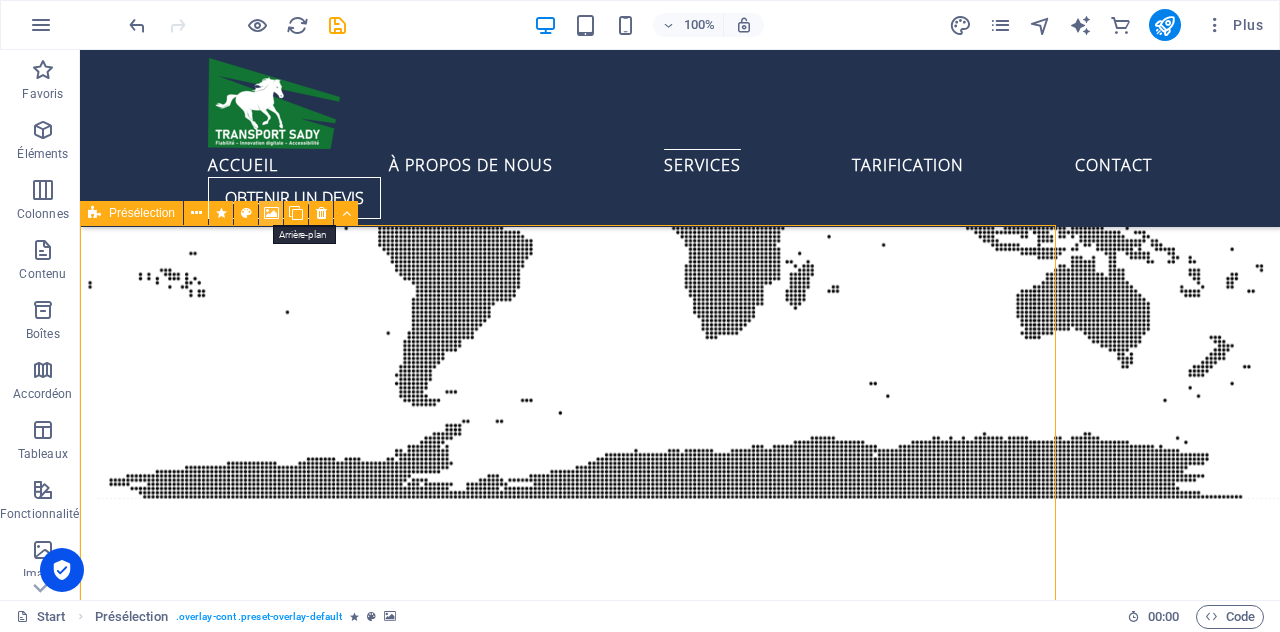 click at bounding box center [271, 213] 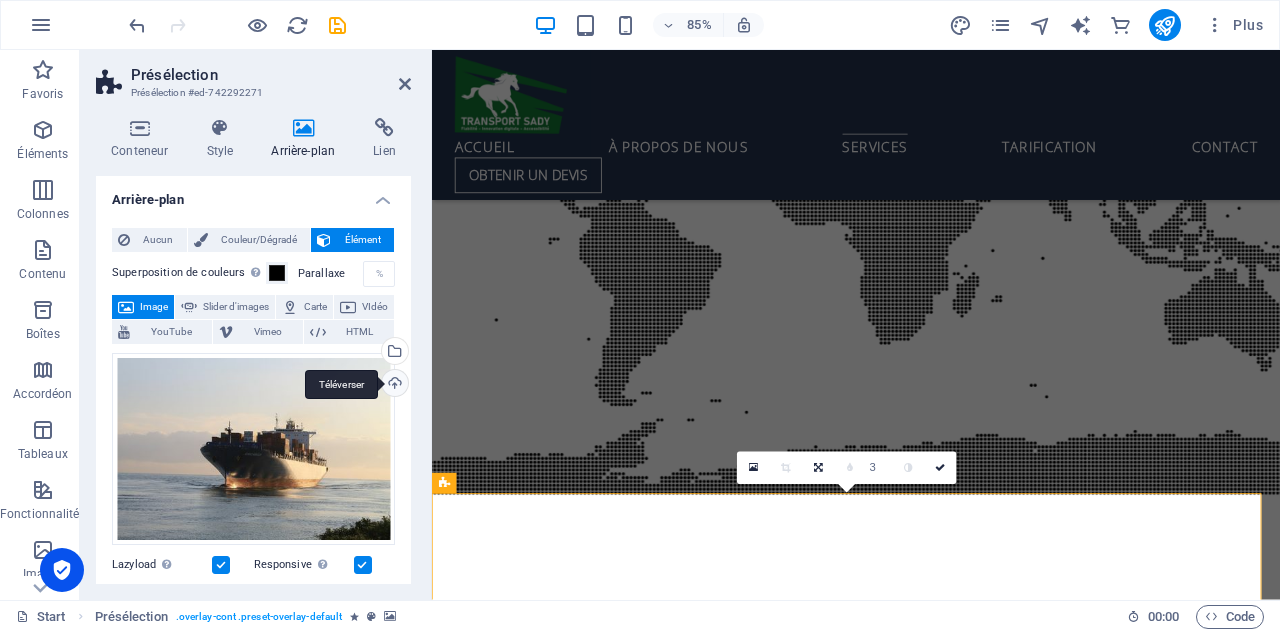 click on "Téléverser" at bounding box center [393, 385] 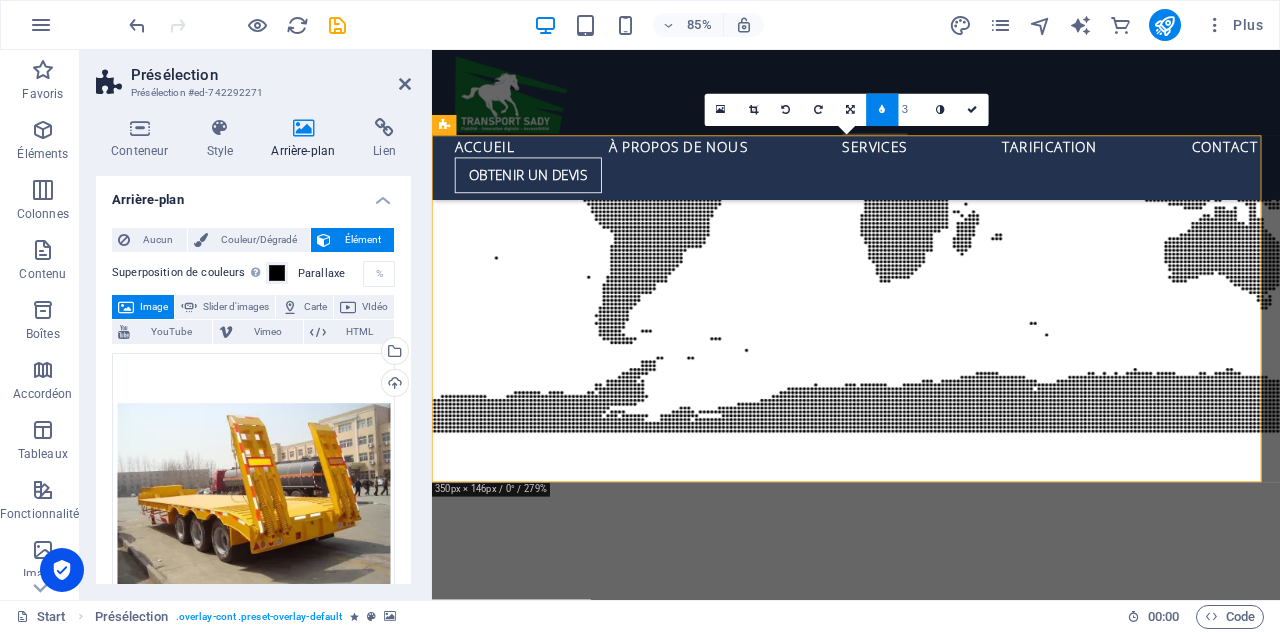 scroll, scrollTop: 6132, scrollLeft: 0, axis: vertical 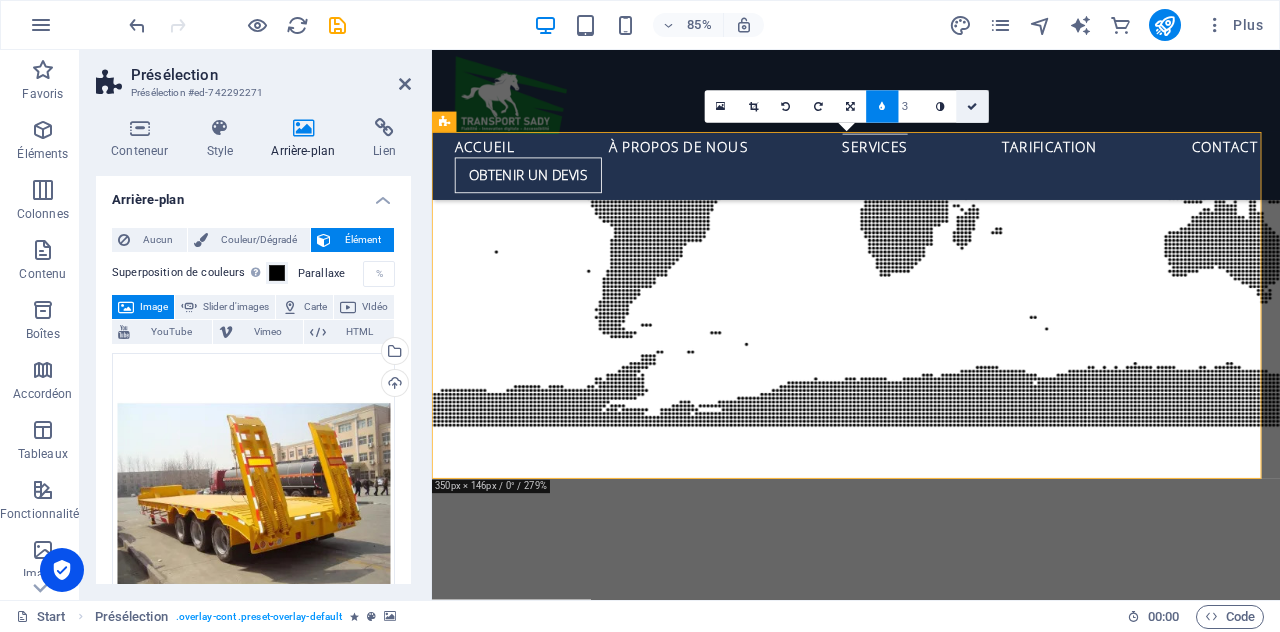 click at bounding box center [973, 107] 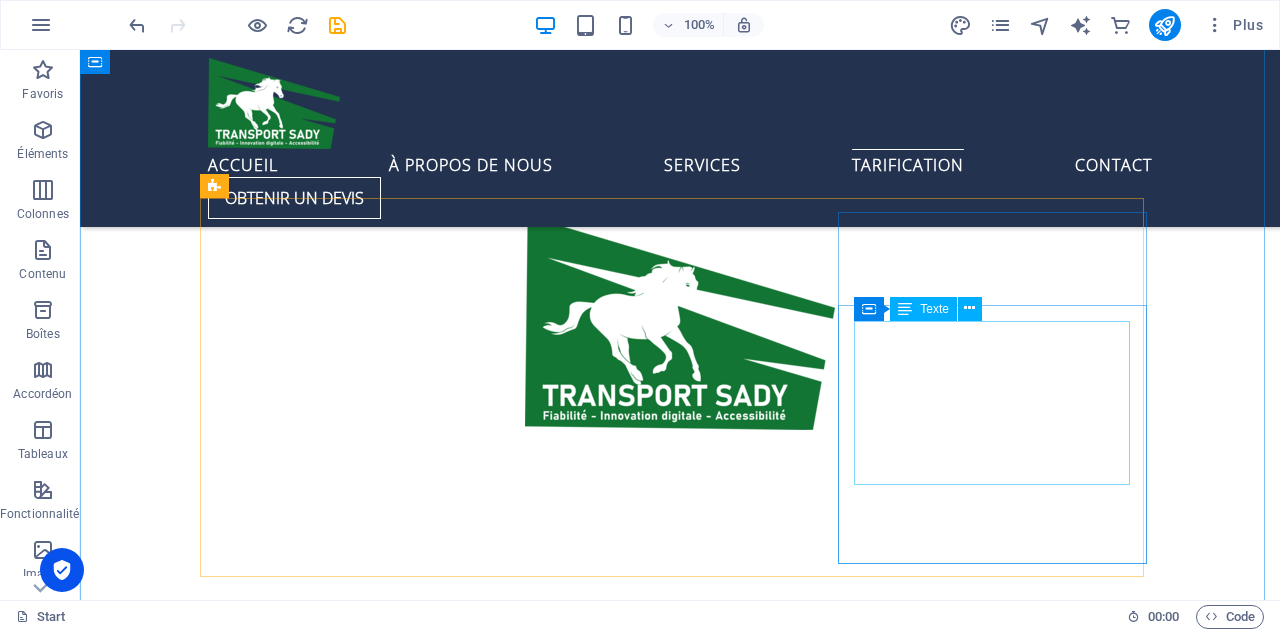 scroll, scrollTop: 6326, scrollLeft: 0, axis: vertical 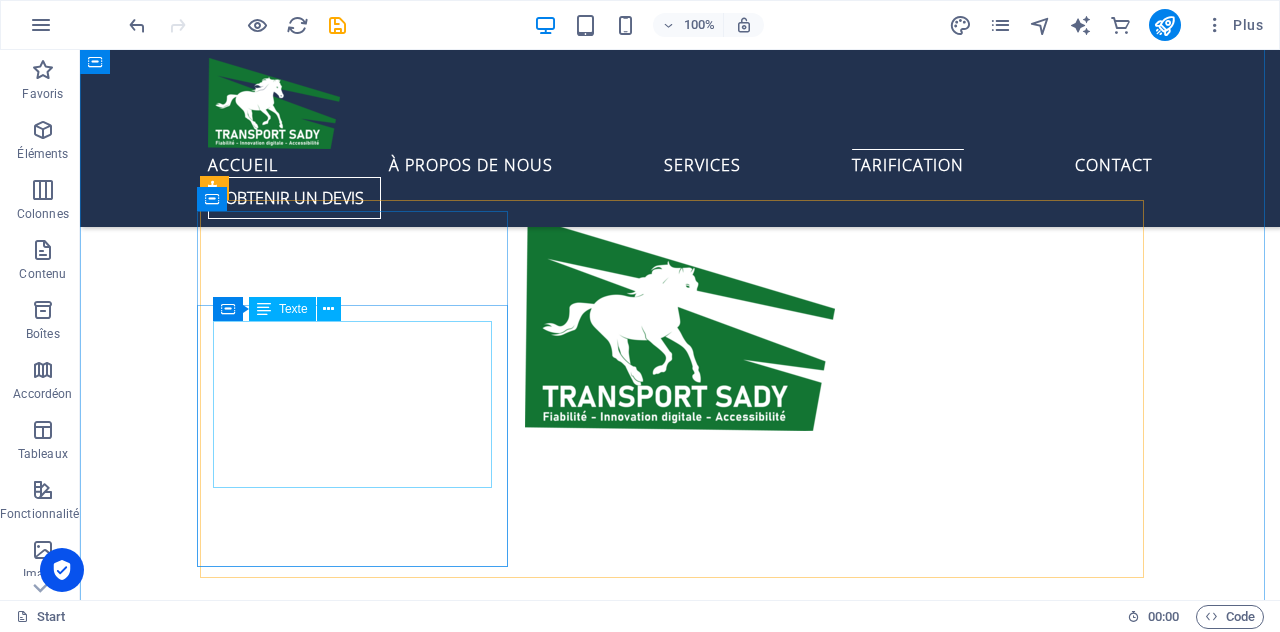 click on "charge de 4000   kg 425  kg / palette 100  milles Assistance  24h /24 et 7j/7" at bounding box center (680, 7897) 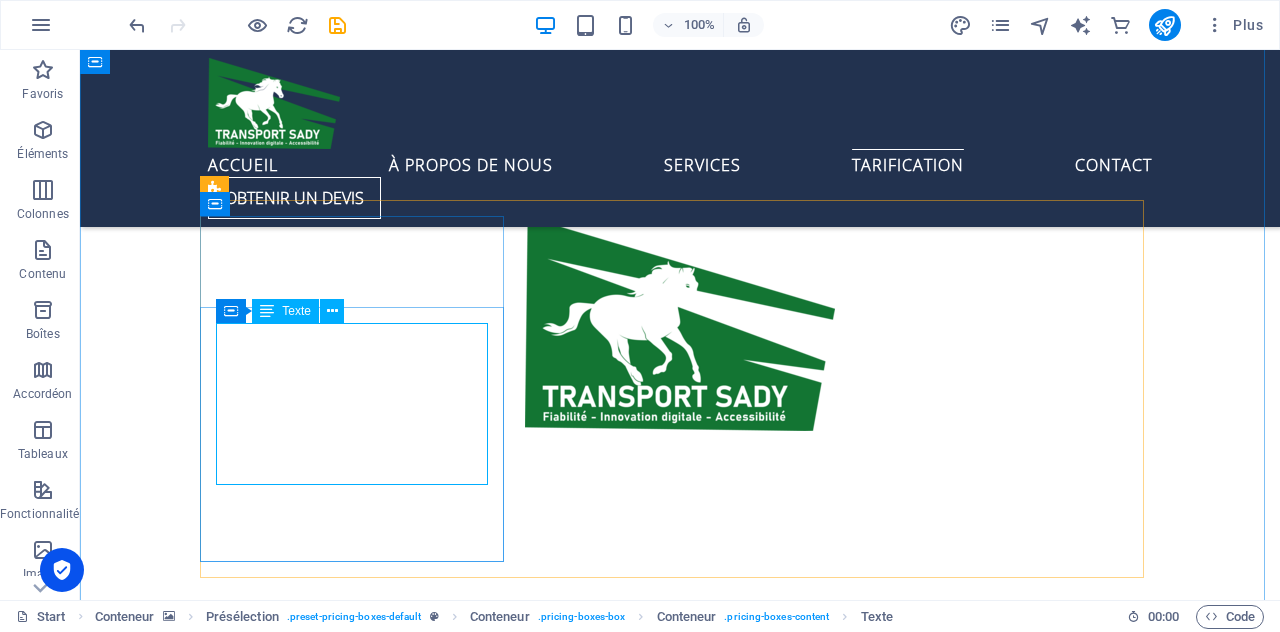 click on "Texte" at bounding box center (296, 311) 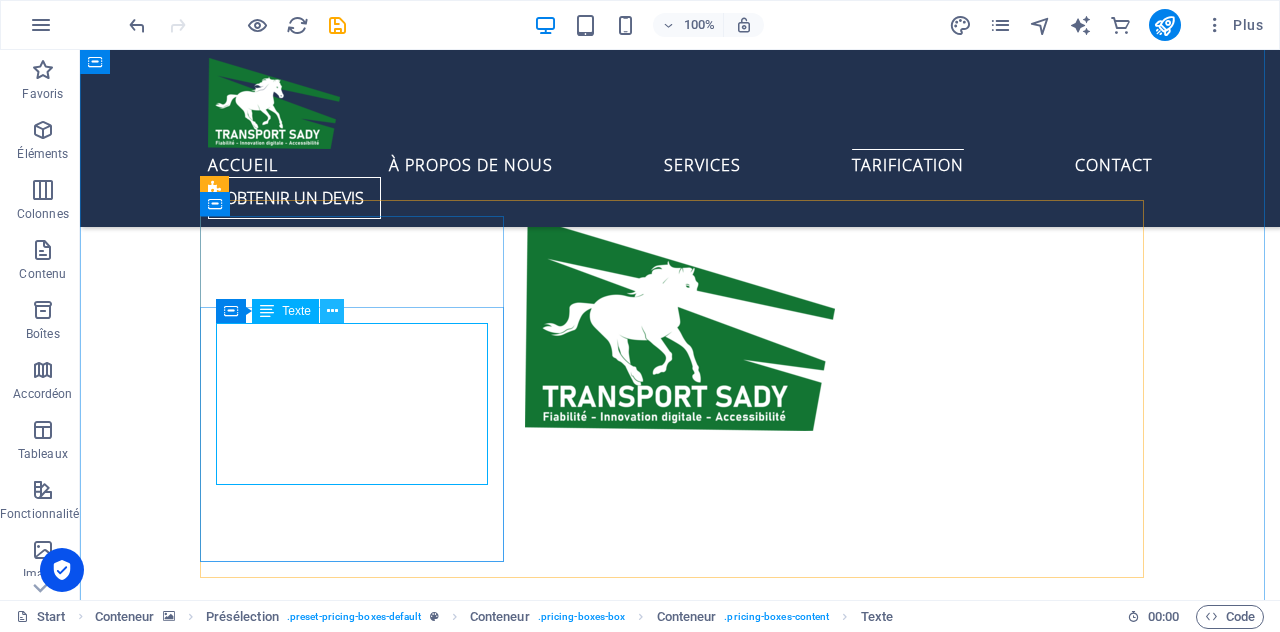click at bounding box center [332, 311] 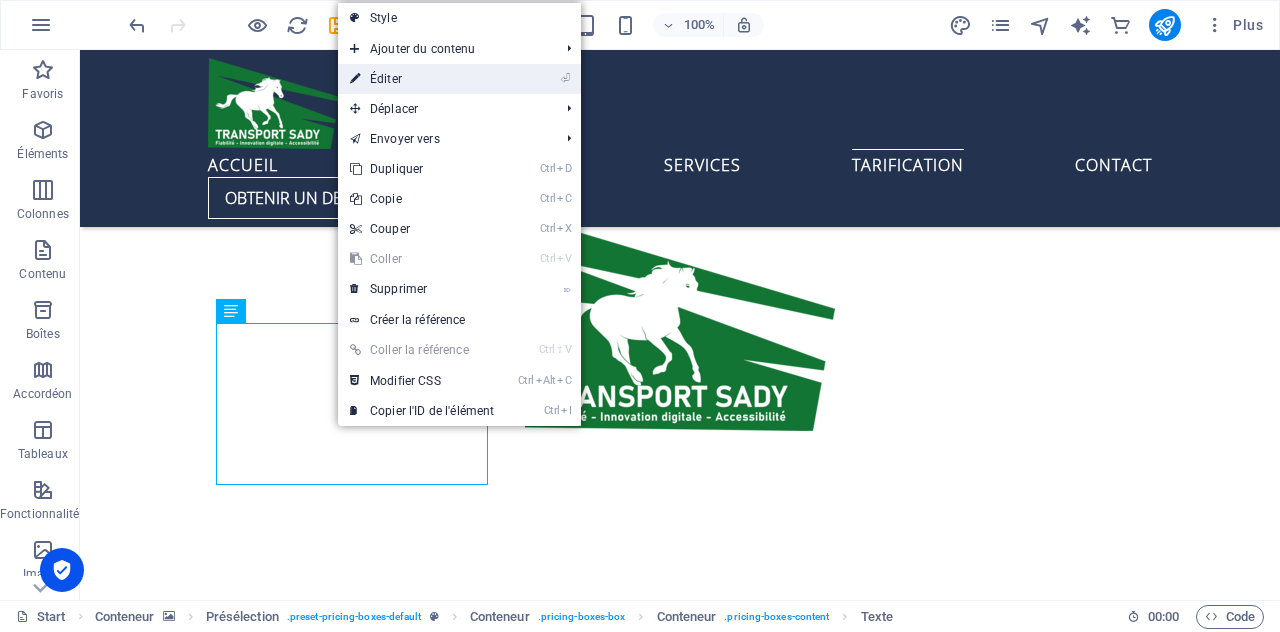 click on "⏎  Éditer" at bounding box center (422, 79) 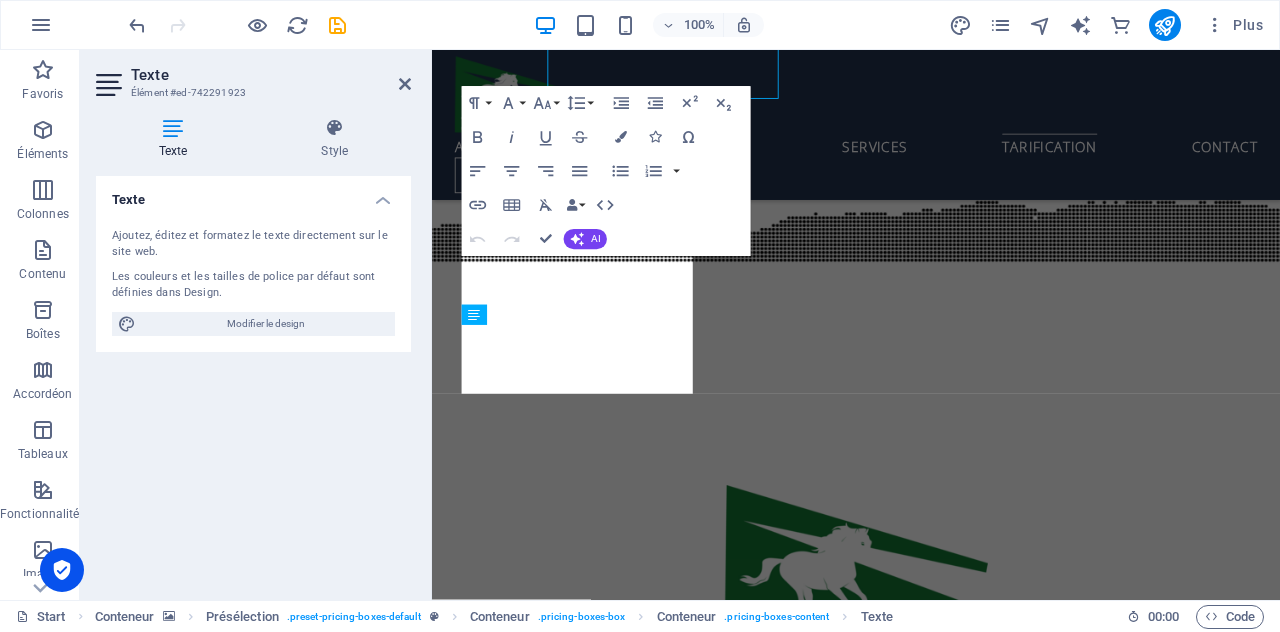 scroll, scrollTop: 6703, scrollLeft: 0, axis: vertical 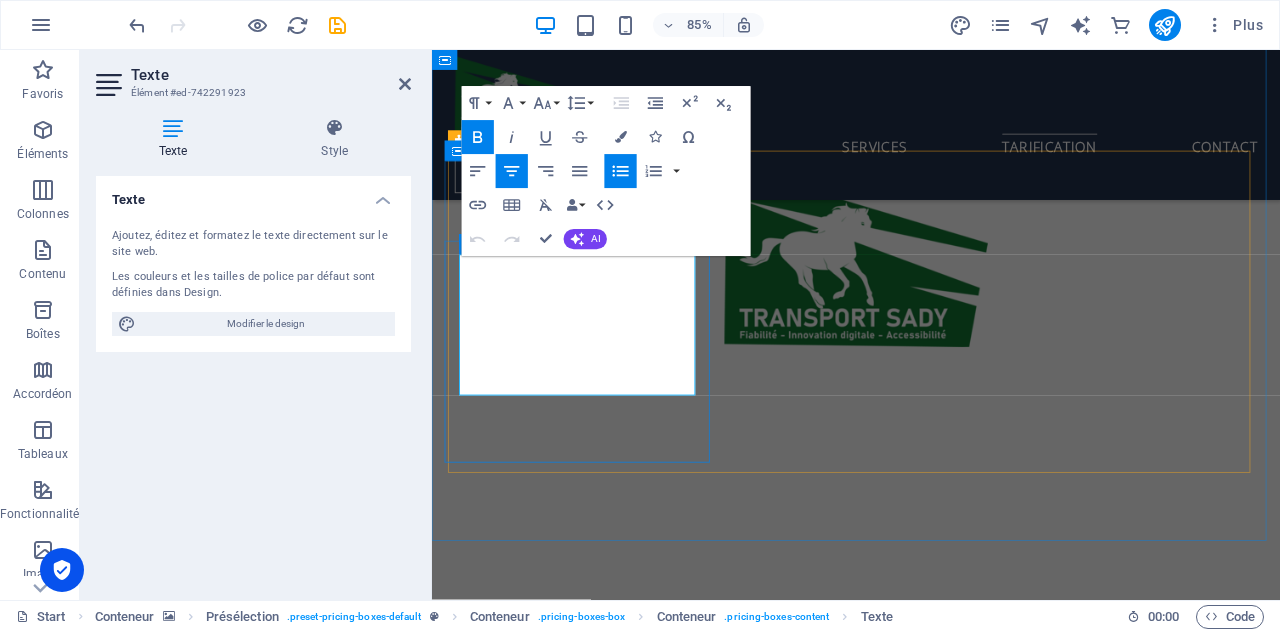 click on "100  milles" at bounding box center (931, 7888) 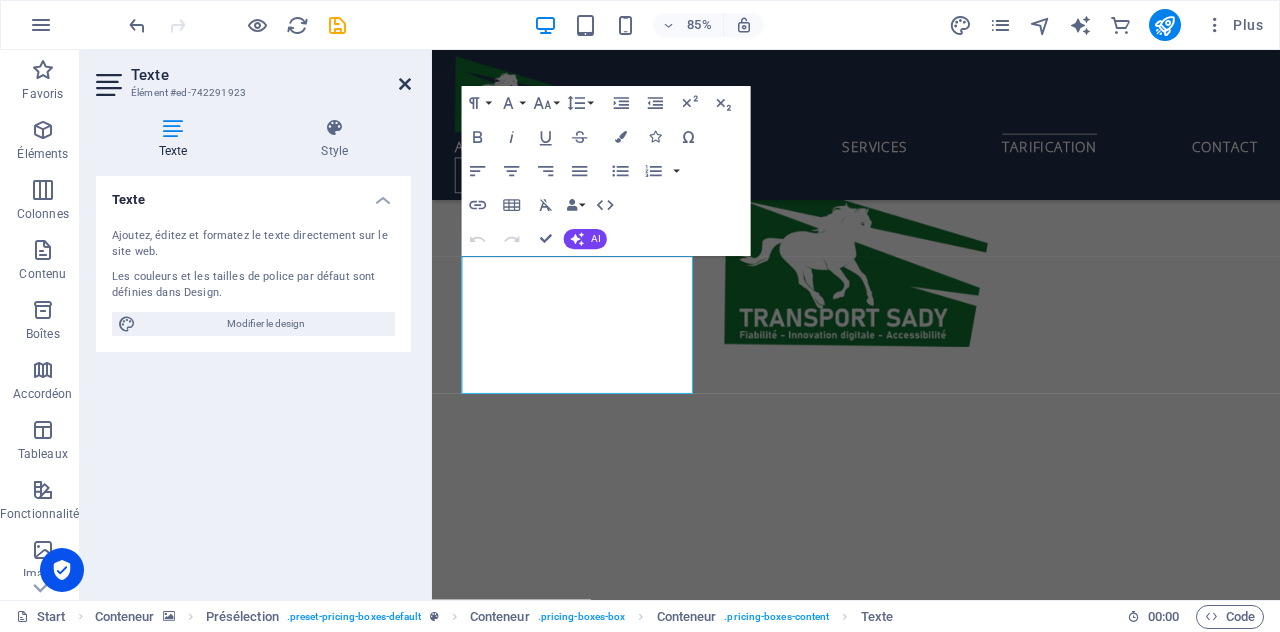 click at bounding box center [405, 84] 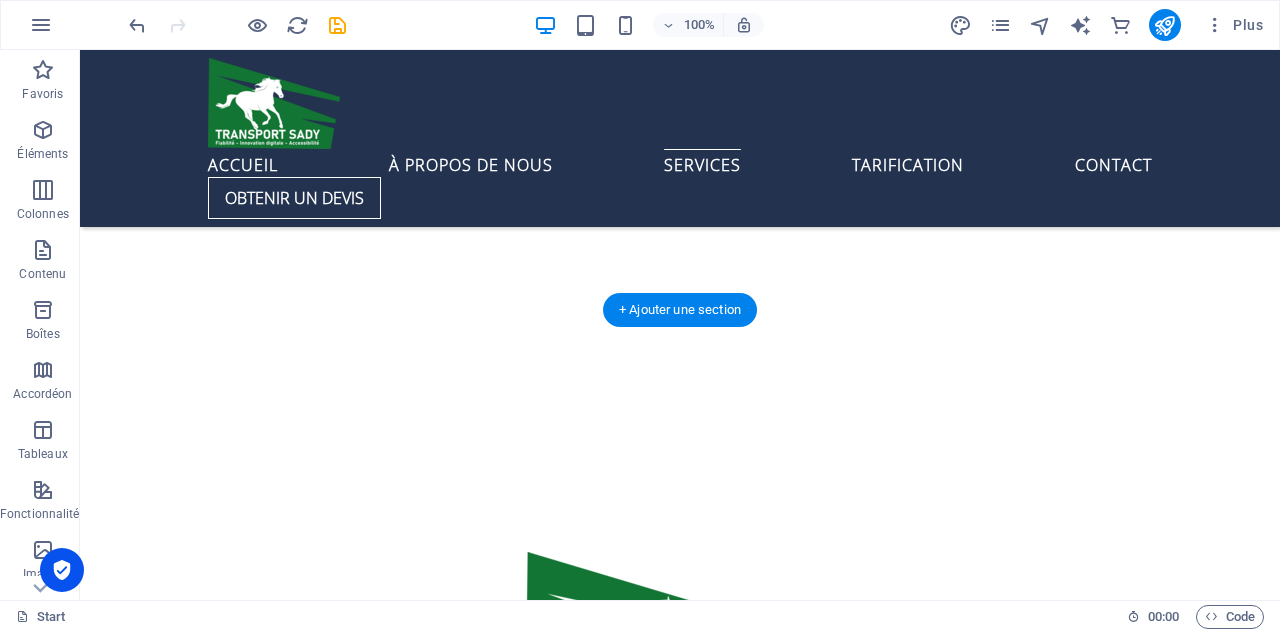 scroll, scrollTop: 6048, scrollLeft: 0, axis: vertical 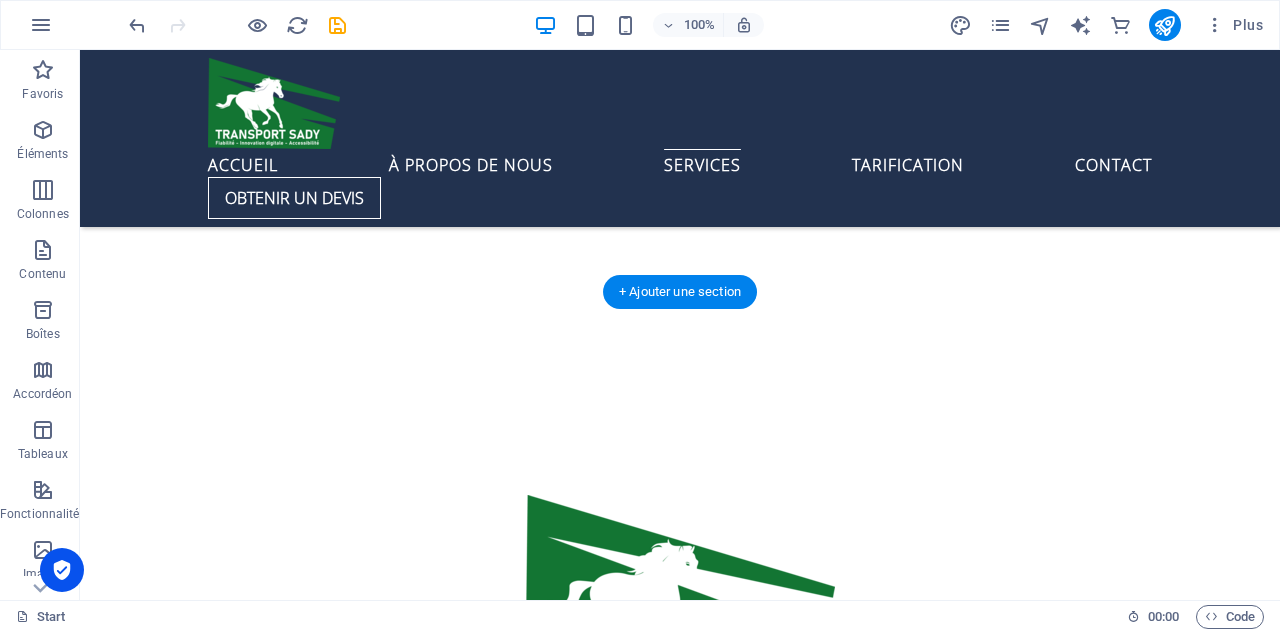 click at bounding box center (680, 7471) 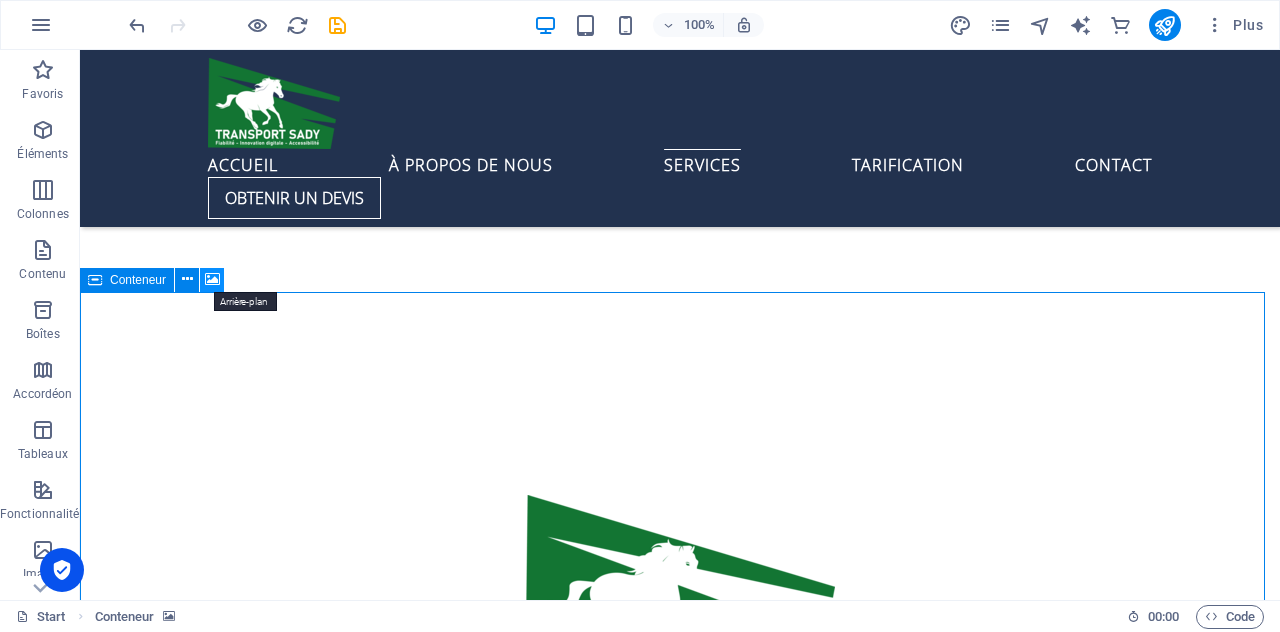 click at bounding box center [212, 279] 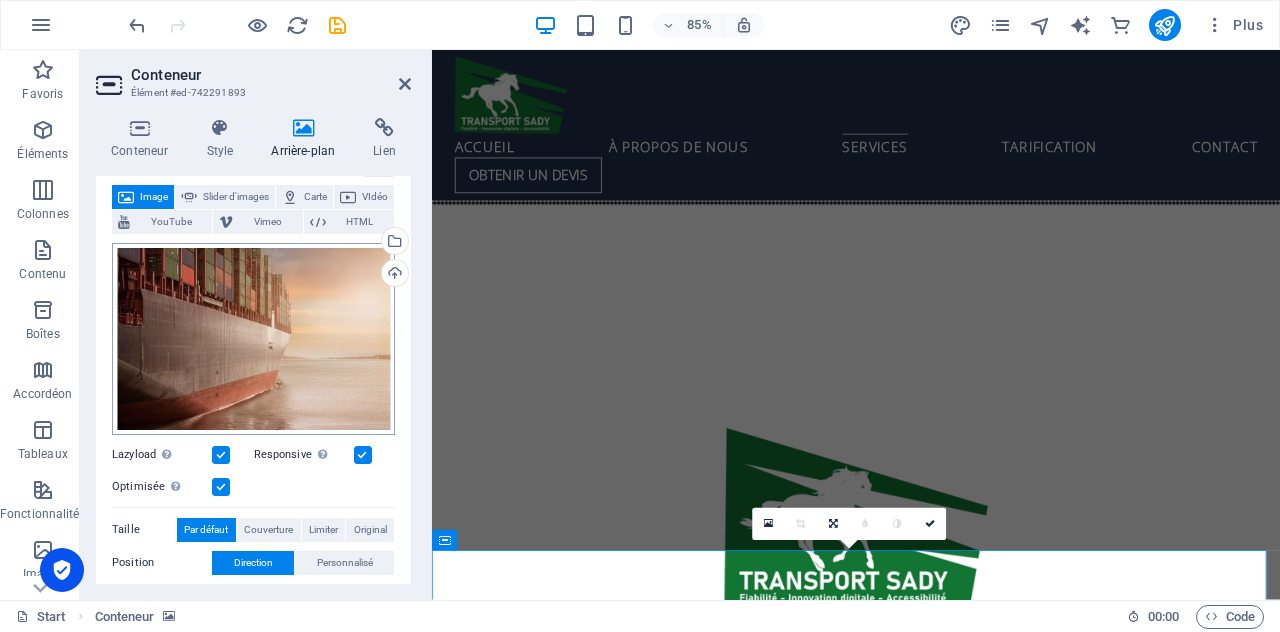 scroll, scrollTop: 111, scrollLeft: 0, axis: vertical 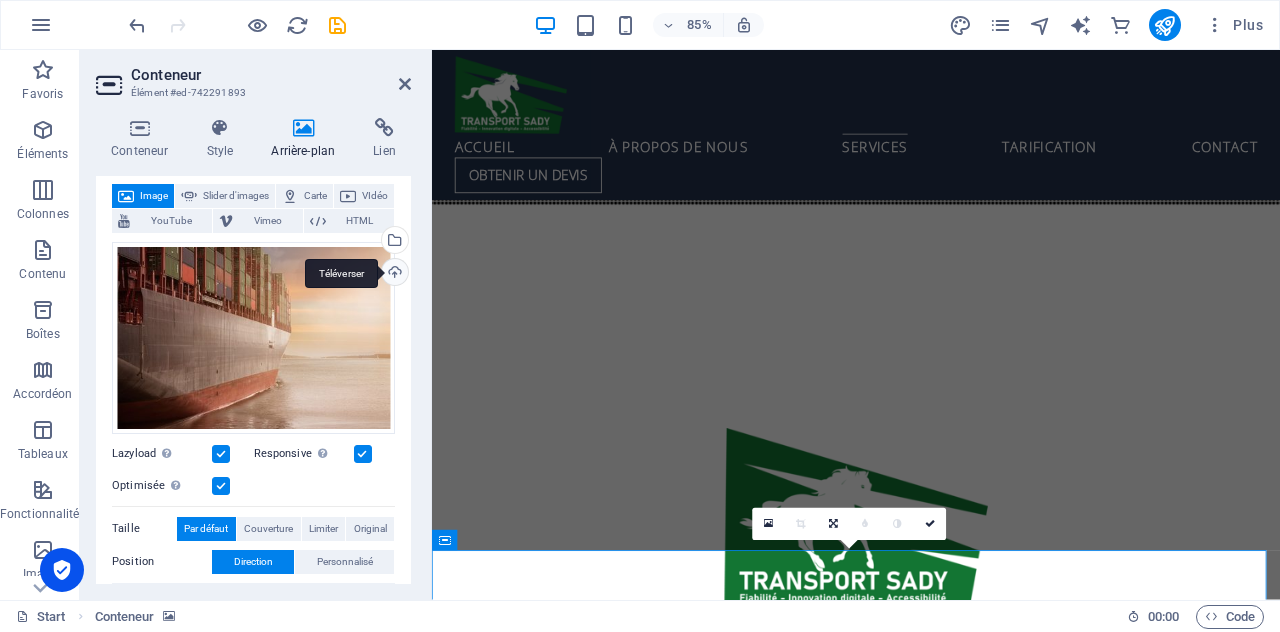 click on "Téléverser" at bounding box center [393, 274] 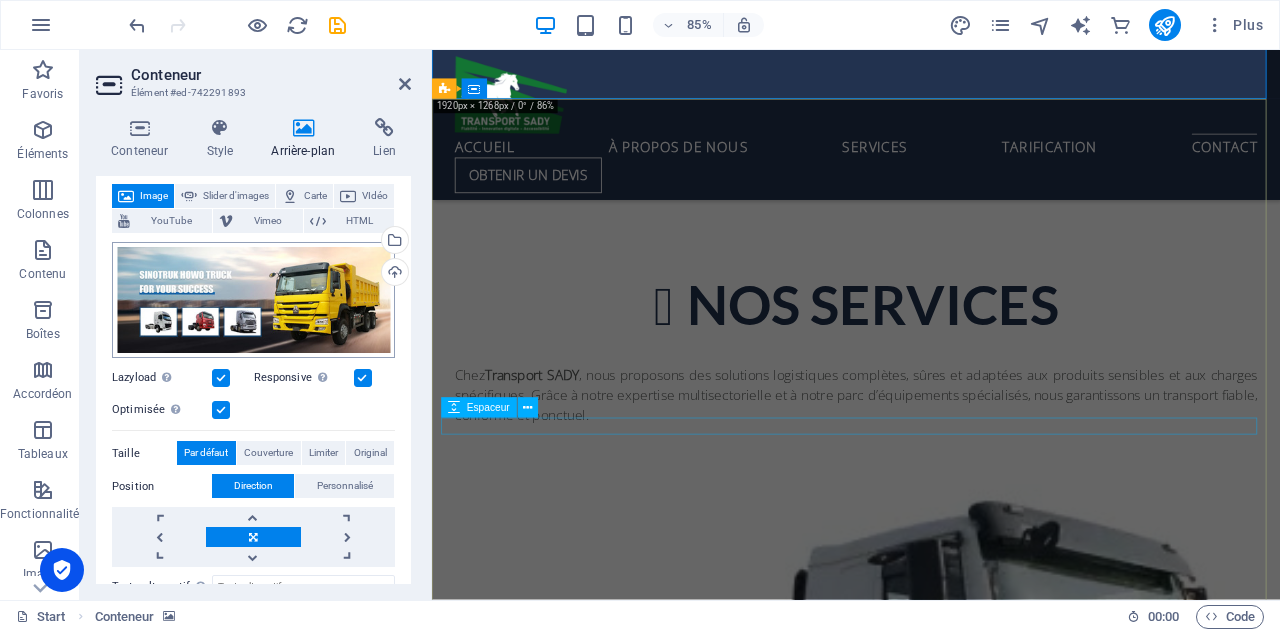 scroll, scrollTop: 7223, scrollLeft: 0, axis: vertical 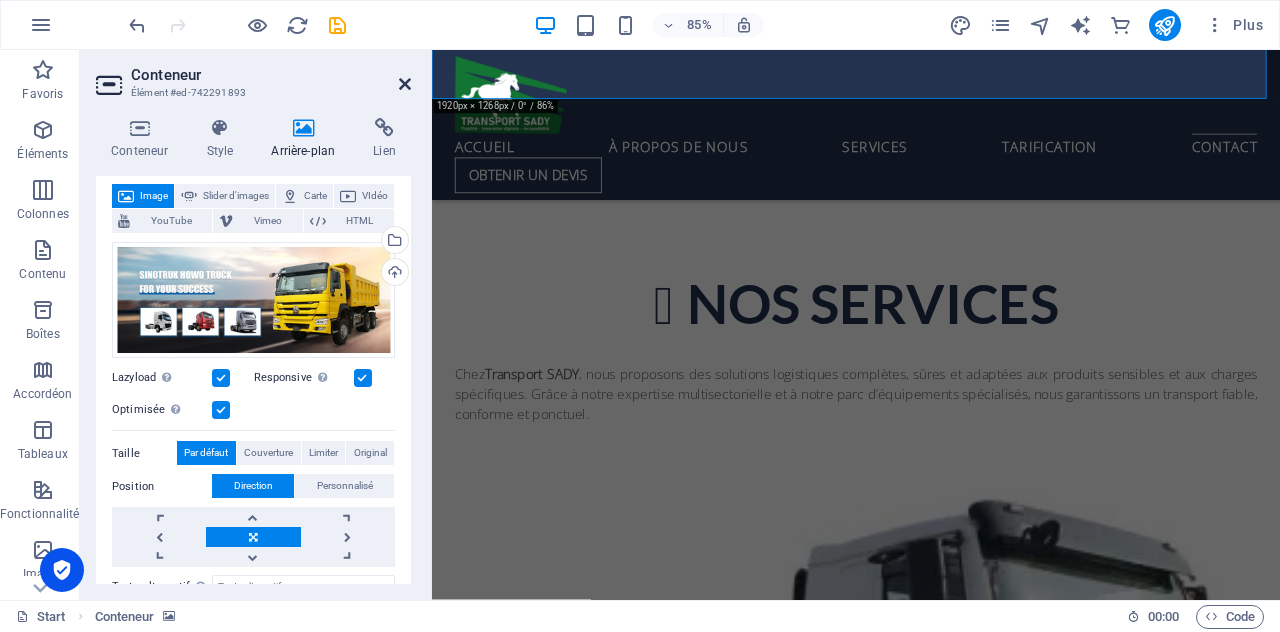 click at bounding box center [405, 84] 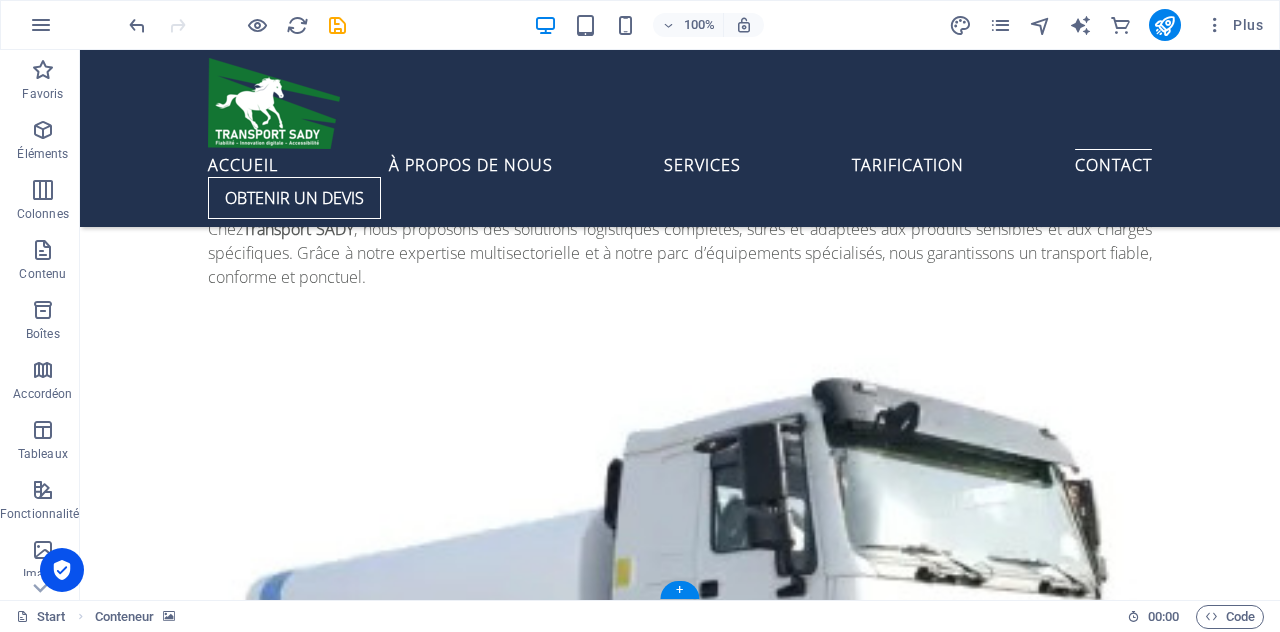 scroll, scrollTop: 7389, scrollLeft: 0, axis: vertical 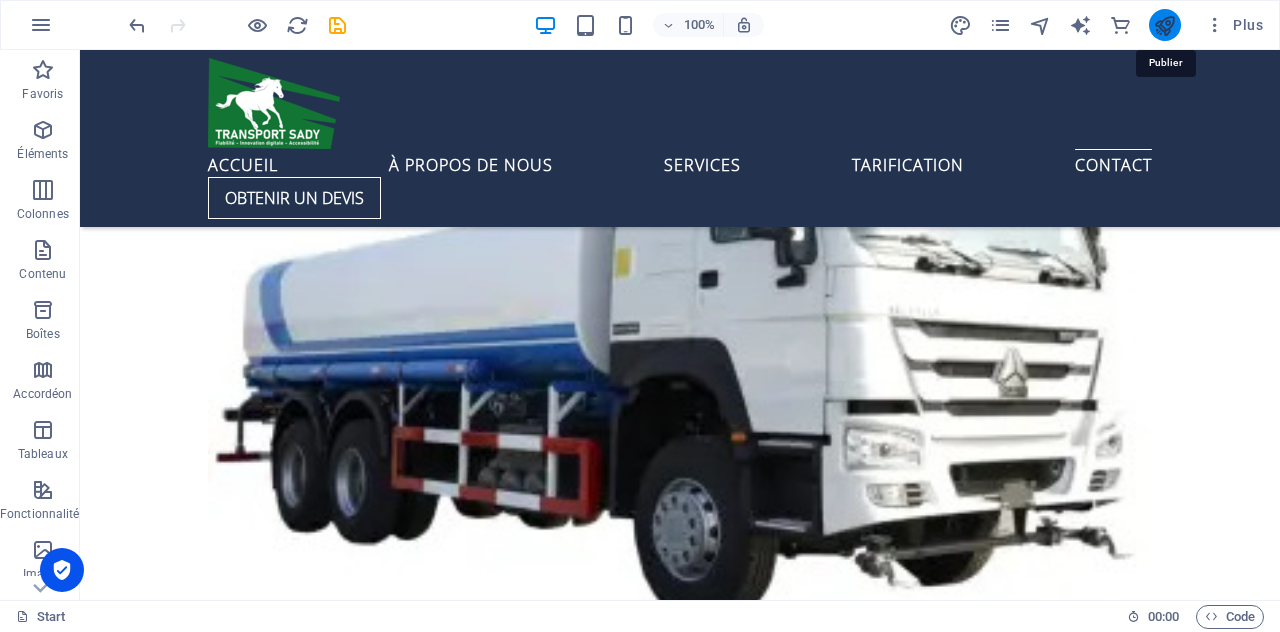click at bounding box center [1164, 25] 